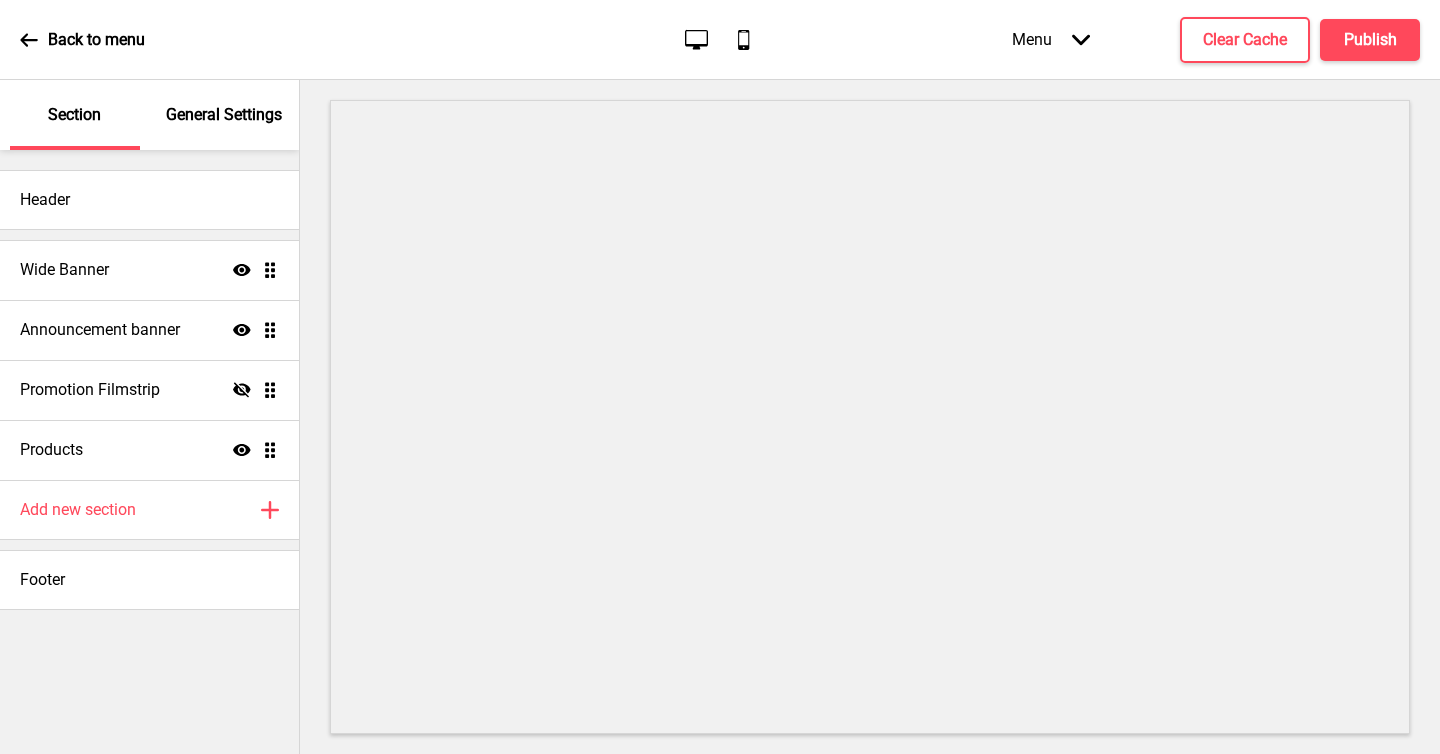 scroll, scrollTop: 0, scrollLeft: 0, axis: both 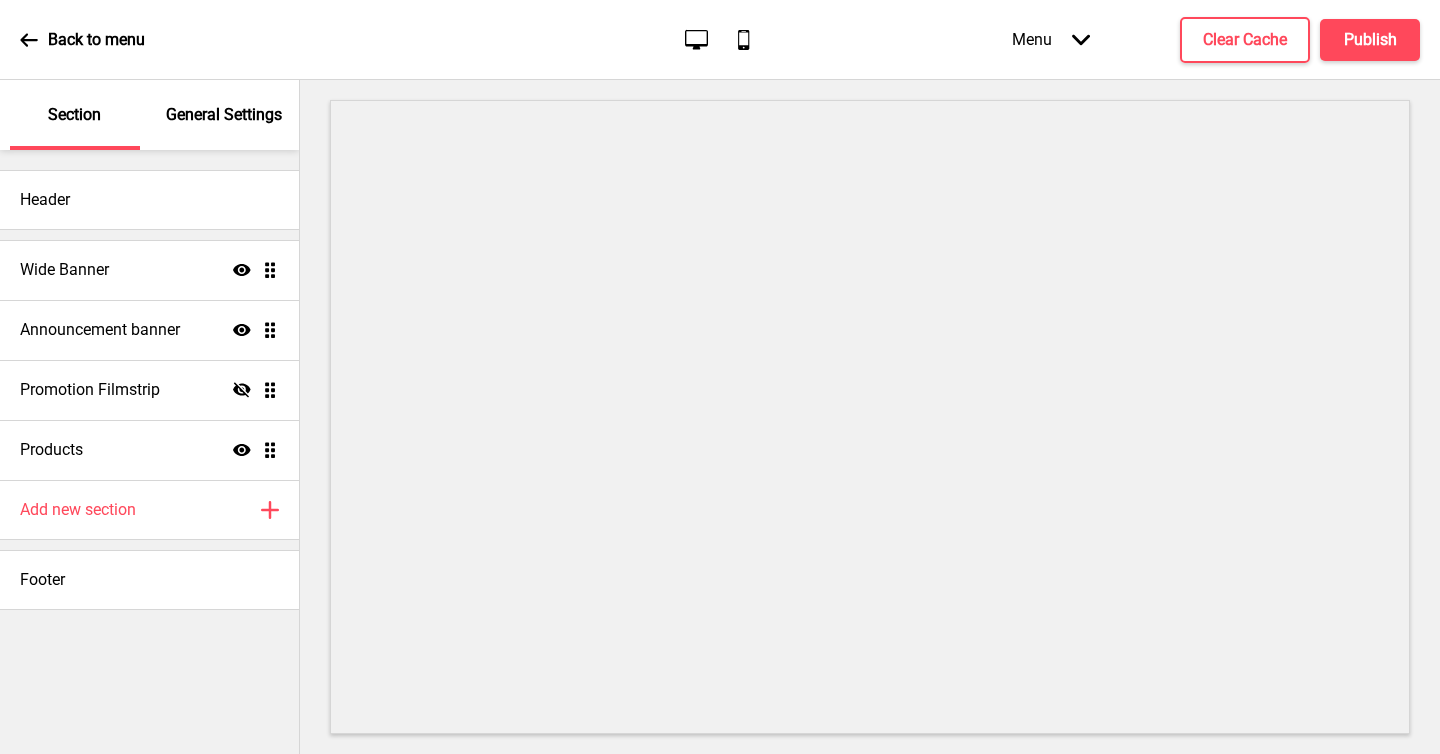 click on "General Settings" at bounding box center (225, 115) 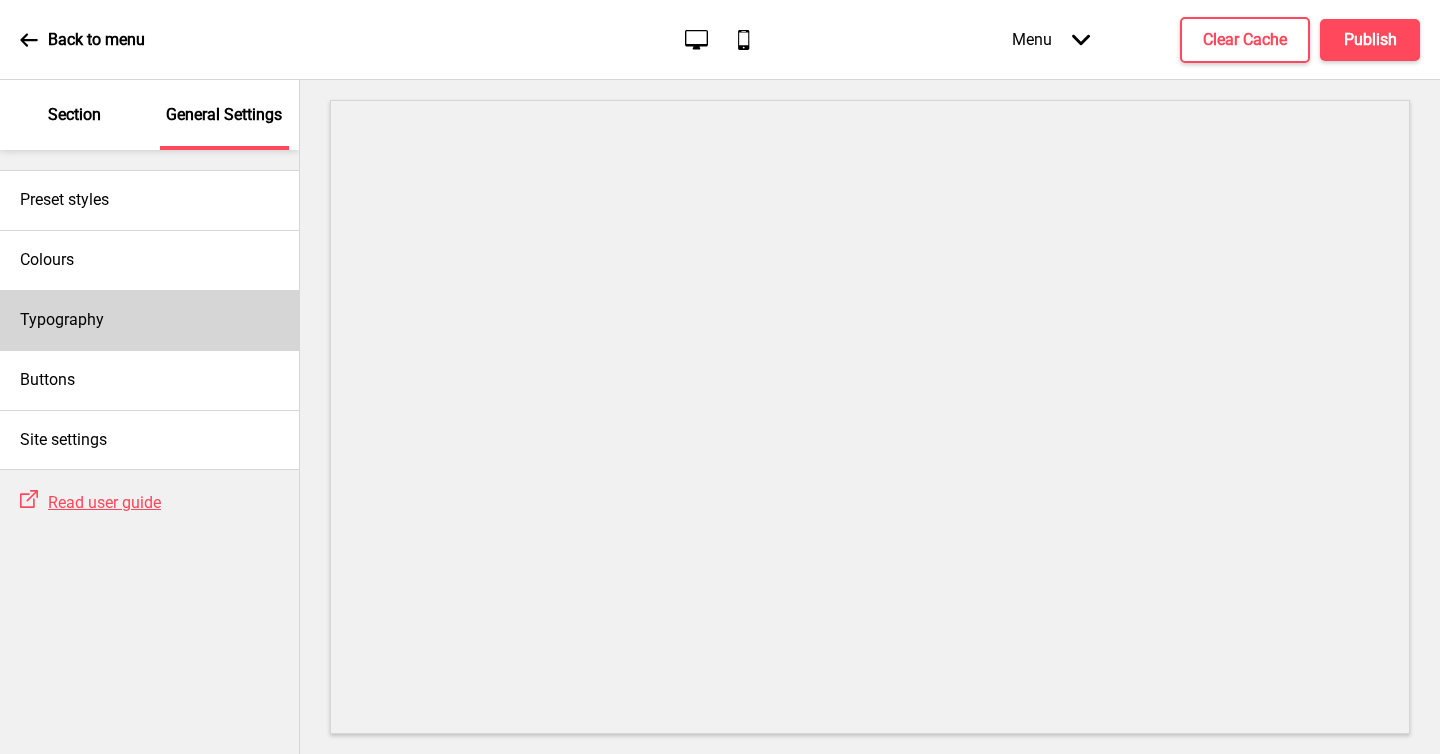 click on "Typography" at bounding box center (64, 200) 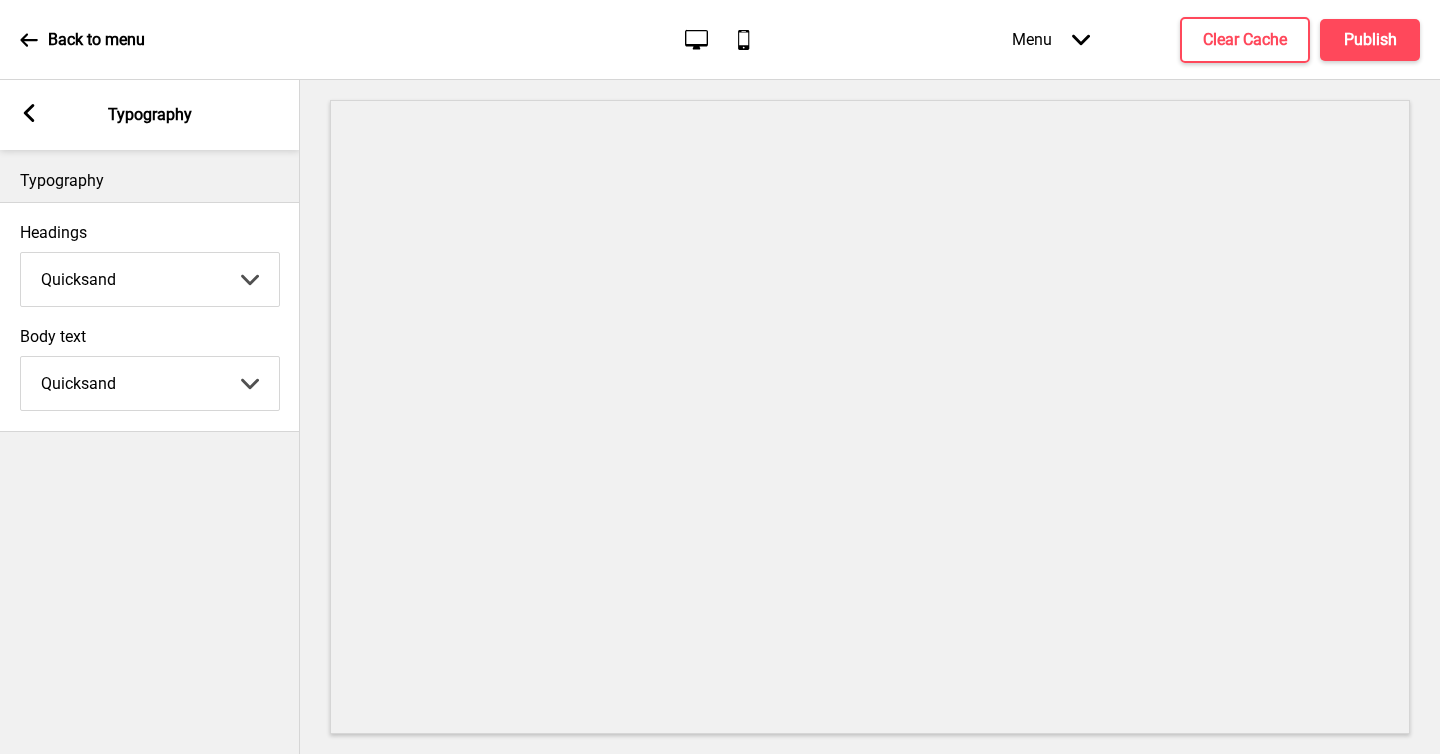 click on "Abhaya Libre Abril Fatface Adobe Garamond Pro Arimo Arsenal Arvo Berkshire Swash Be Vietnam Pro Bitter Bree Serif Cantora One Cabin Courgette Coustard Glegoo Hammersmith One Hind Guntur Josefin Sans Jost Kalam Lato Libre Baskerville Libre Franklin Lora Merriweather Nunito Sans Oregano Oswald Pacifico Playfair Display Prata Quattrocento Quicksand Roboto Roboto Slab Rye Sanchez Signika Trocchi Ubuntu Vollkorn Yeseva One 王漢宗細黑體繁 王漢宗細圓體繁 王漢宗粗明體繁 小米兰亭简 腾翔嘉丽细圆简 腾祥睿黑简 王漢宗波卡體繁一空陰 王漢宗粗圓體繁一雙空 瀨戶字體繁 田氏方筆刷體繁 田氏细笔刷體繁 站酷快乐简体 站酷酷黑 站酷小薇字体简体 Aa晚风 Aa荷包鼓鼓 中文 STSong" at bounding box center (150, 279) 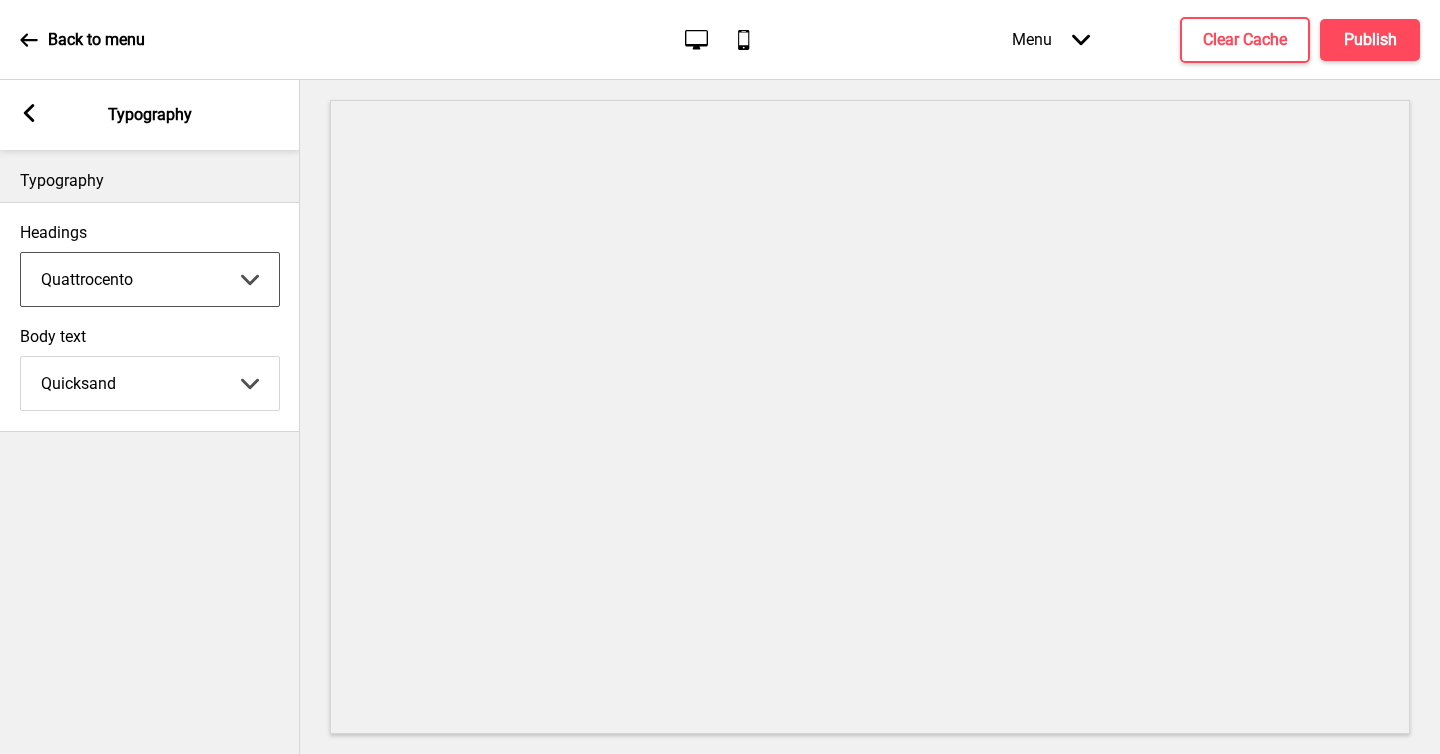 click on "Abhaya Libre Abril Fatface Adobe Garamond Pro Arimo Arsenal Arvo Berkshire Swash Be Vietnam Pro Bitter Bree Serif Cantora One Cabin Courgette Coustard Glegoo Hammersmith One Hind Guntur Josefin Sans Jost Kalam Lato Libre Baskerville Libre Franklin Lora Merriweather Nunito Sans Oregano Oswald Pacifico Playfair Display Prata Quattrocento Quicksand Roboto Roboto Slab Rye Sanchez Signika Trocchi Ubuntu Vollkorn Yeseva One 王漢宗細黑體繁 王漢宗細圓體繁 王漢宗粗明體繁 小米兰亭简 腾翔嘉丽细圆简 腾祥睿黑简 王漢宗波卡體繁一空陰 王漢宗粗圓體繁一雙空 瀨戶字體繁 田氏方筆刷體繁 田氏细笔刷體繁 站酷快乐简体 站酷酷黑 站酷小薇字体简体 Aa晚风 Aa荷包鼓鼓 中文 STSong" at bounding box center (150, 279) 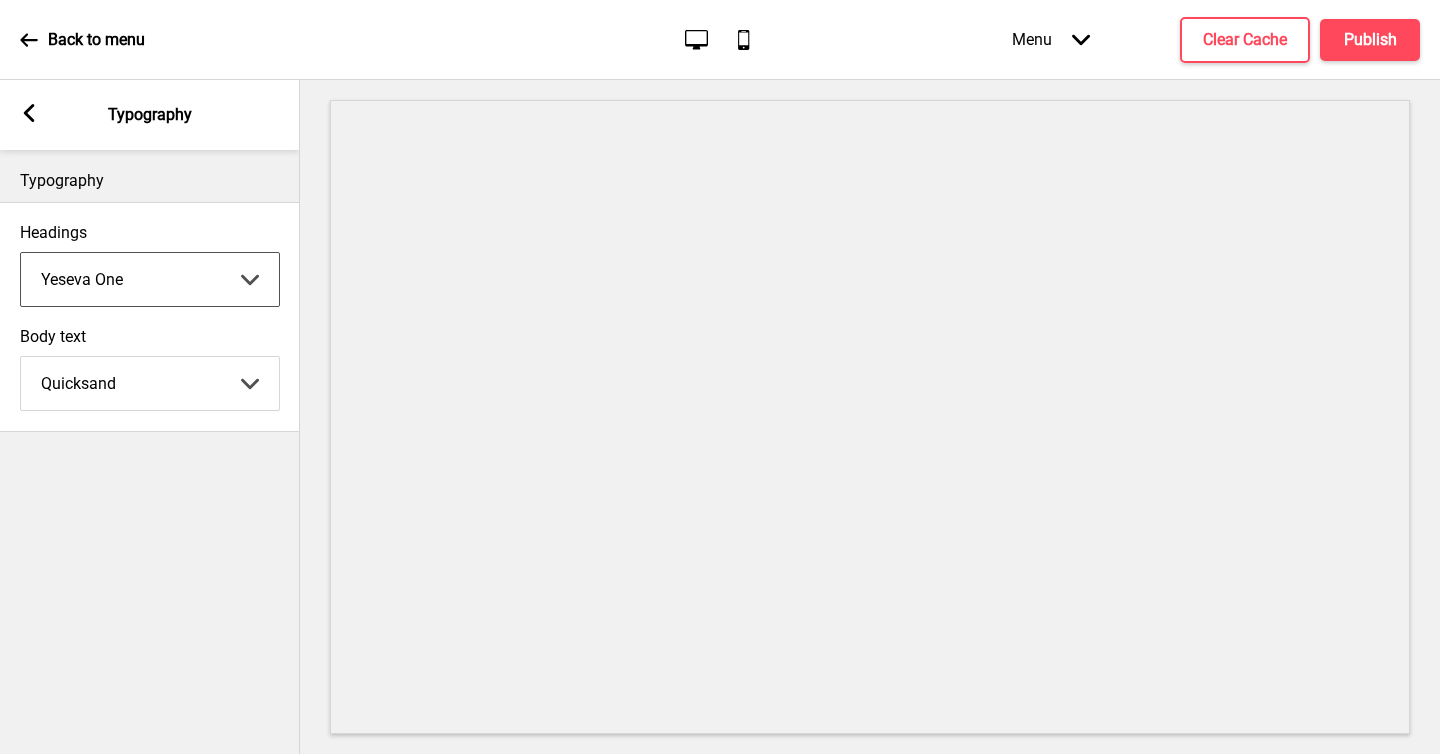 click on "Abhaya Libre Abril Fatface Adobe Garamond Pro Arimo Arsenal Arvo Berkshire Swash Be Vietnam Pro Bitter Bree Serif Cantora One Cabin Courgette Coustard Glegoo Hammersmith One Hind Guntur Josefin Sans Jost Kalam Lato Libre Baskerville Libre Franklin Lora Merriweather Nunito Sans Oregano Oswald Pacifico Playfair Display Prata Quattrocento Quicksand Roboto Roboto Slab Rye Sanchez Signika Trocchi Ubuntu Vollkorn Yeseva One 王漢宗細黑體繁 王漢宗細圓體繁 王漢宗粗明體繁 小米兰亭简 腾翔嘉丽细圆简 腾祥睿黑简 王漢宗波卡體繁一空陰 王漢宗粗圓體繁一雙空 瀨戶字體繁 田氏方筆刷體繁 田氏细笔刷體繁 站酷快乐简体 站酷酷黑 站酷小薇字体简体 Aa晚风 Aa荷包鼓鼓 中文 STSong" at bounding box center [150, 279] 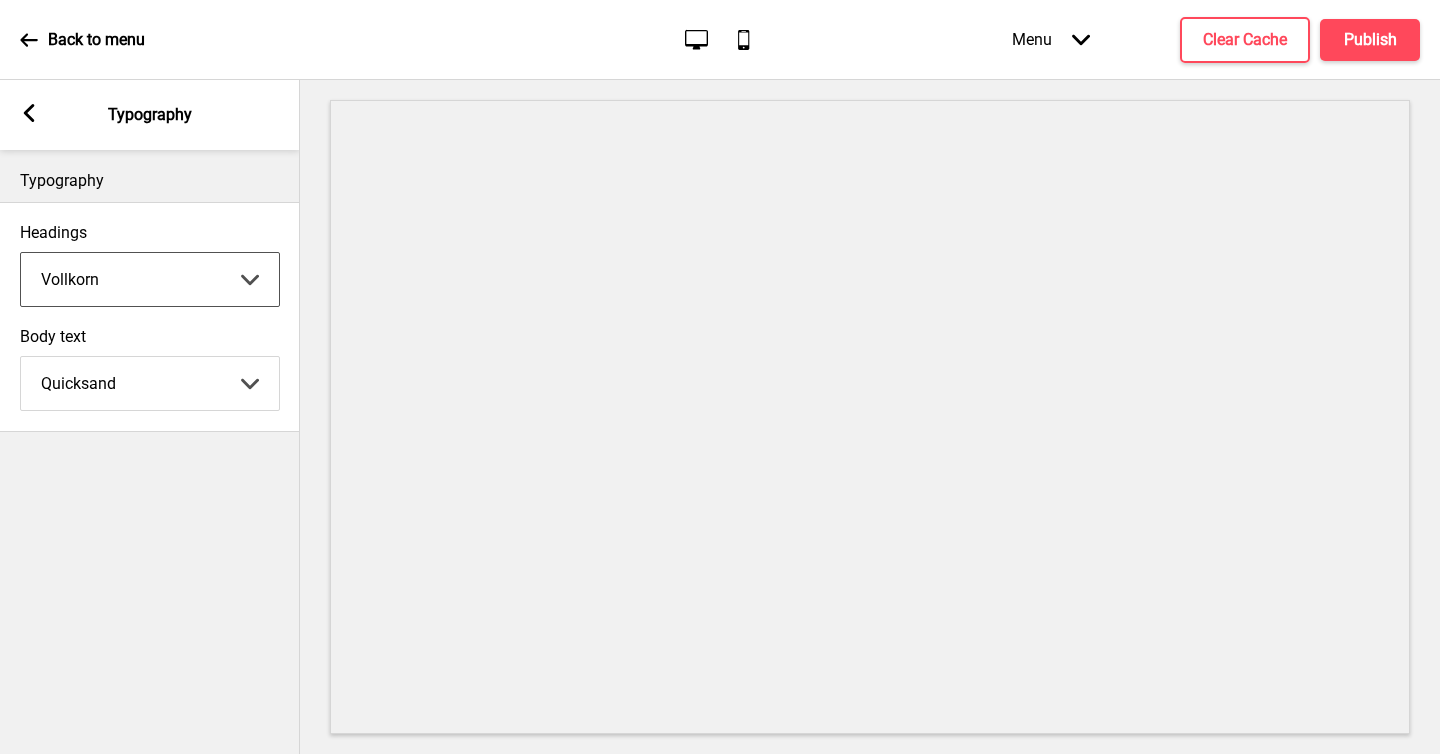 click on "Abhaya Libre Abril Fatface Adobe Garamond Pro Arimo Arsenal Arvo Berkshire Swash Be Vietnam Pro Bitter Bree Serif Cantora One Cabin Courgette Coustard Glegoo Hammersmith One Hind Guntur Josefin Sans Jost Kalam Lato Libre Baskerville Libre Franklin Lora Merriweather Nunito Sans Oregano Oswald Pacifico Playfair Display Prata Quattrocento Quicksand Roboto Roboto Slab Rye Sanchez Signika Trocchi Ubuntu Vollkorn Yeseva One 王漢宗細黑體繁 王漢宗細圓體繁 王漢宗粗明體繁 小米兰亭简 腾翔嘉丽细圆简 腾祥睿黑简 王漢宗波卡體繁一空陰 王漢宗粗圓體繁一雙空 瀨戶字體繁 田氏方筆刷體繁 田氏细笔刷體繁 站酷快乐简体 站酷酷黑 站酷小薇字体简体 Aa晚风 Aa荷包鼓鼓 中文 STSong" at bounding box center [150, 279] 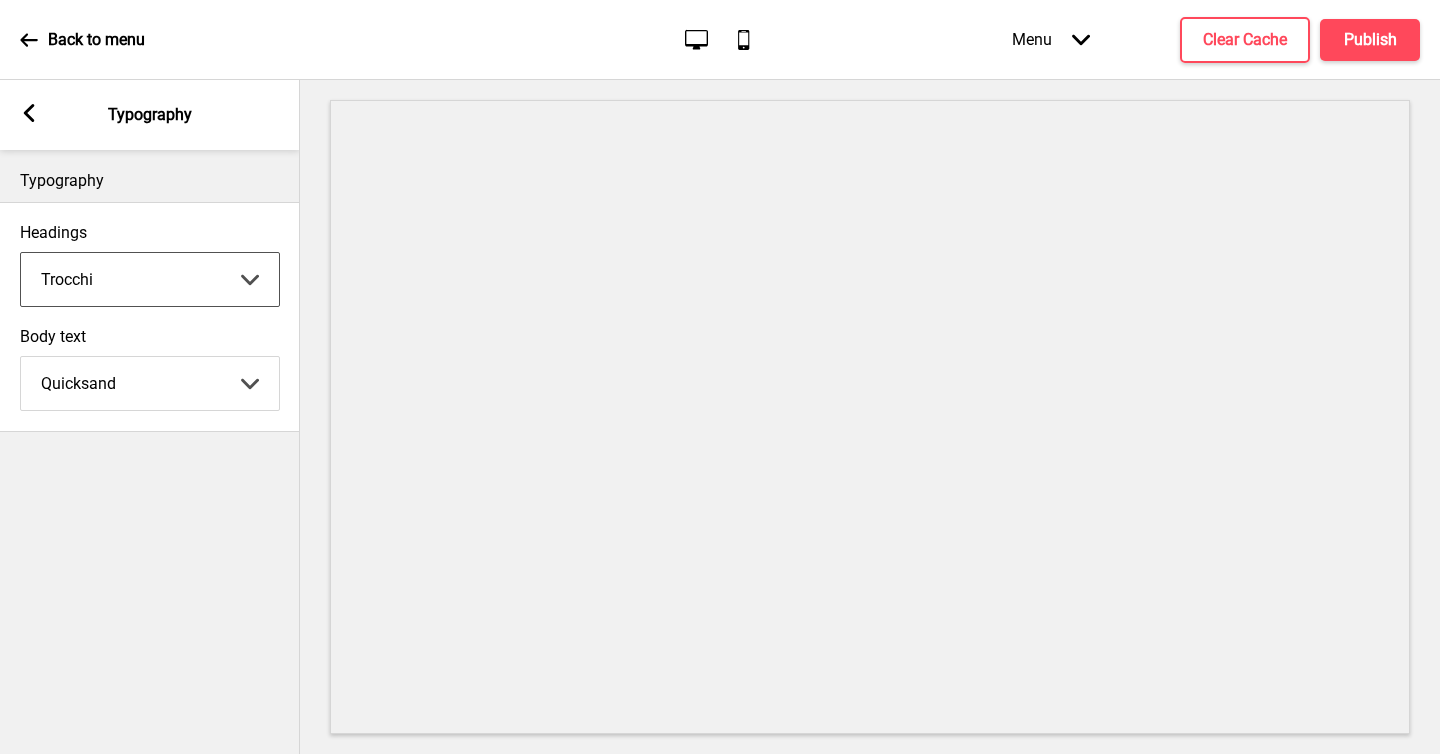 click on "Abhaya Libre Abril Fatface Adobe Garamond Pro Arimo Arsenal Arvo Berkshire Swash Be Vietnam Pro Bitter Bree Serif Cantora One Cabin Courgette Coustard Glegoo Hammersmith One Hind Guntur Josefin Sans Jost Kalam Lato Libre Baskerville Libre Franklin Lora Merriweather Nunito Sans Oregano Oswald Pacifico Playfair Display Prata Quattrocento Quicksand Roboto Roboto Slab Rye Sanchez Signika Trocchi Ubuntu Vollkorn Yeseva One 王漢宗細黑體繁 王漢宗細圓體繁 王漢宗粗明體繁 小米兰亭简 腾翔嘉丽细圆简 腾祥睿黑简 王漢宗波卡體繁一空陰 王漢宗粗圓體繁一雙空 瀨戶字體繁 田氏方筆刷體繁 田氏细笔刷體繁 站酷快乐简体 站酷酷黑 站酷小薇字体简体 Aa晚风 Aa荷包鼓鼓 中文 STSong" at bounding box center (150, 279) 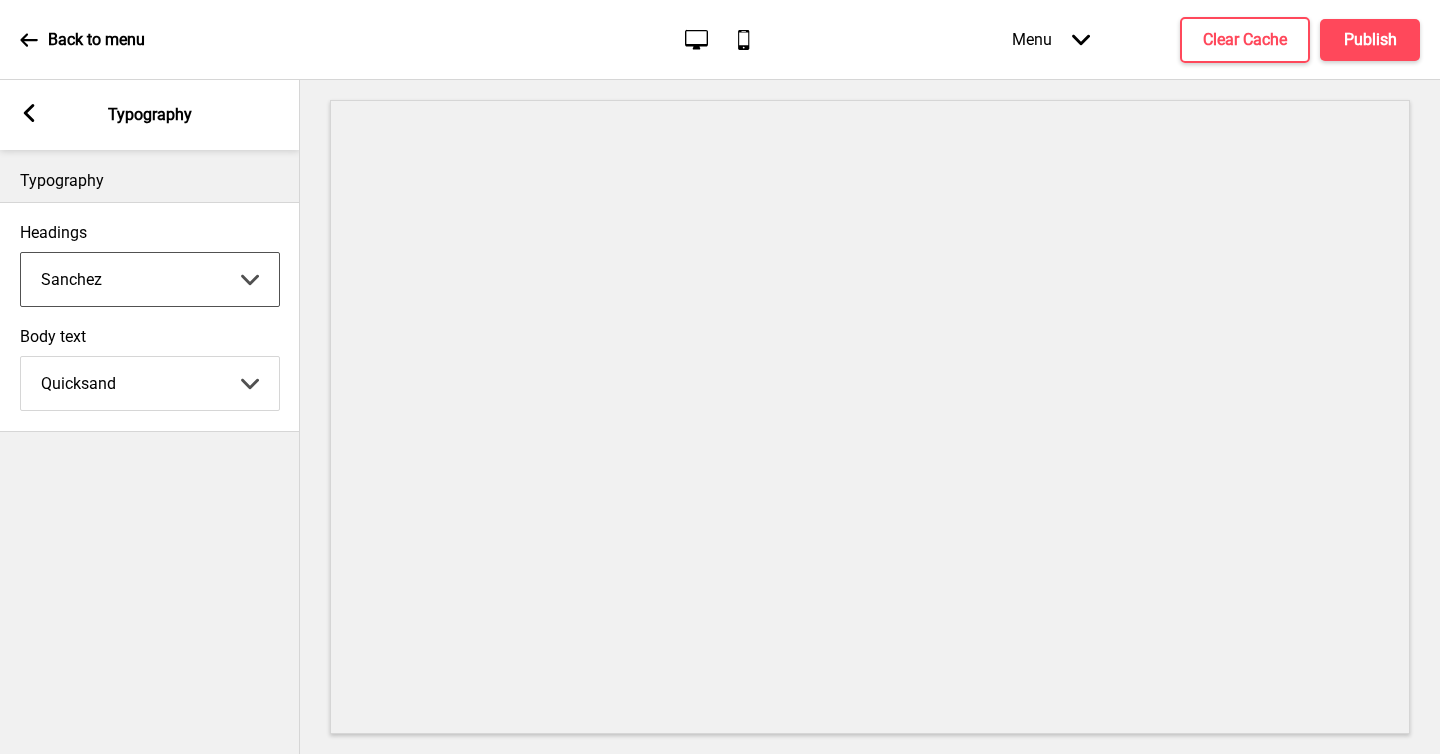 click on "Abhaya Libre Abril Fatface Adobe Garamond Pro Arimo Arsenal Arvo Berkshire Swash Be Vietnam Pro Bitter Bree Serif Cantora One Cabin Courgette Coustard Glegoo Hammersmith One Hind Guntur Josefin Sans Jost Kalam Lato Libre Baskerville Libre Franklin Lora Merriweather Nunito Sans Oregano Oswald Pacifico Playfair Display Prata Quattrocento Quicksand Roboto Roboto Slab Rye Sanchez Signika Trocchi Ubuntu Vollkorn Yeseva One 王漢宗細黑體繁 王漢宗細圓體繁 王漢宗粗明體繁 小米兰亭简 腾翔嘉丽细圆简 腾祥睿黑简 王漢宗波卡體繁一空陰 王漢宗粗圓體繁一雙空 瀨戶字體繁 田氏方筆刷體繁 田氏细笔刷體繁 站酷快乐简体 站酷酷黑 站酷小薇字体简体 Aa晚风 Aa荷包鼓鼓 中文 STSong" at bounding box center (150, 279) 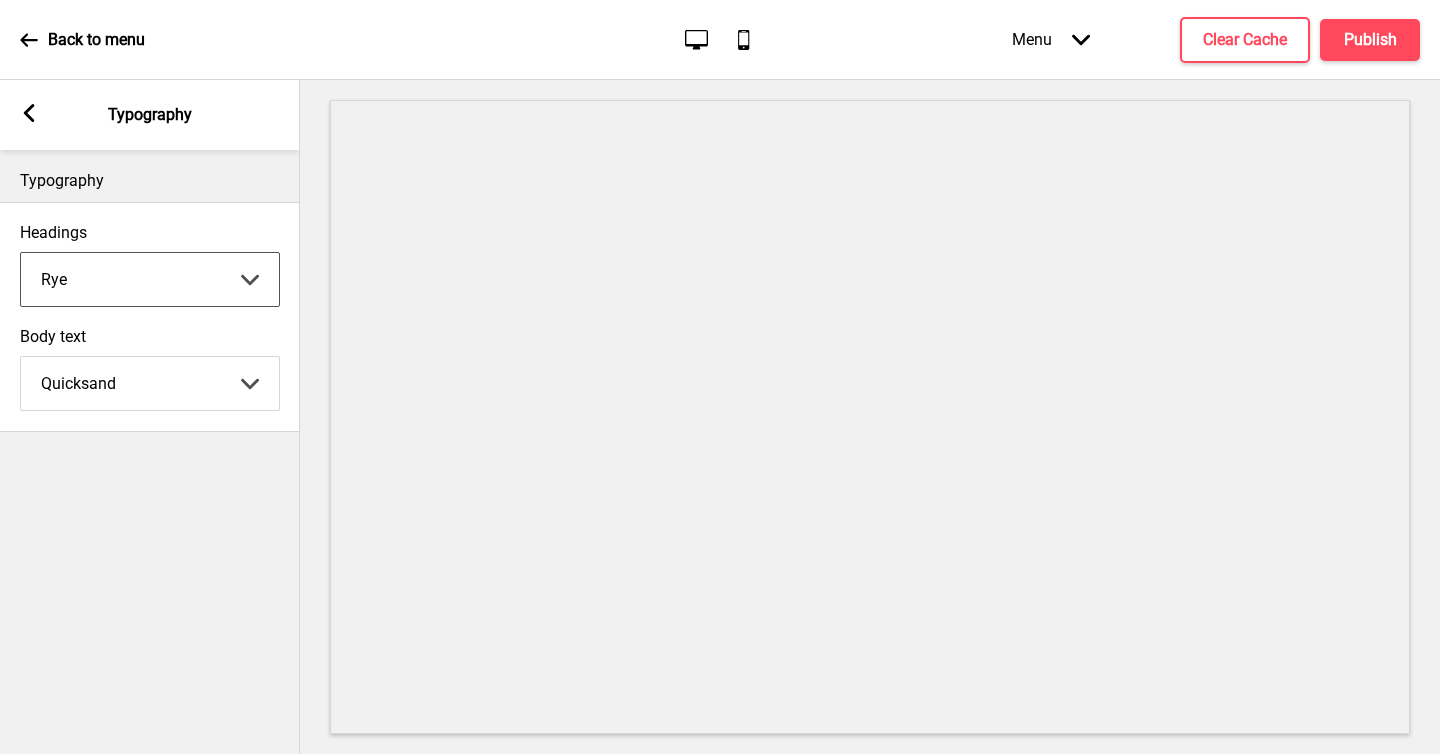 click on "Abhaya Libre Abril Fatface Adobe Garamond Pro Arimo Arsenal Arvo Berkshire Swash Be Vietnam Pro Bitter Bree Serif Cantora One Cabin Courgette Coustard Glegoo Hammersmith One Hind Guntur Josefin Sans Jost Kalam Lato Libre Baskerville Libre Franklin Lora Merriweather Nunito Sans Oregano Oswald Pacifico Playfair Display Prata Quattrocento Quicksand Roboto Roboto Slab Rye Sanchez Signika Trocchi Ubuntu Vollkorn Yeseva One 王漢宗細黑體繁 王漢宗細圓體繁 王漢宗粗明體繁 小米兰亭简 腾翔嘉丽细圆简 腾祥睿黑简 王漢宗波卡體繁一空陰 王漢宗粗圓體繁一雙空 瀨戶字體繁 田氏方筆刷體繁 田氏细笔刷體繁 站酷快乐简体 站酷酷黑 站酷小薇字体简体 Aa晚风 Aa荷包鼓鼓 中文 STSong" at bounding box center [150, 279] 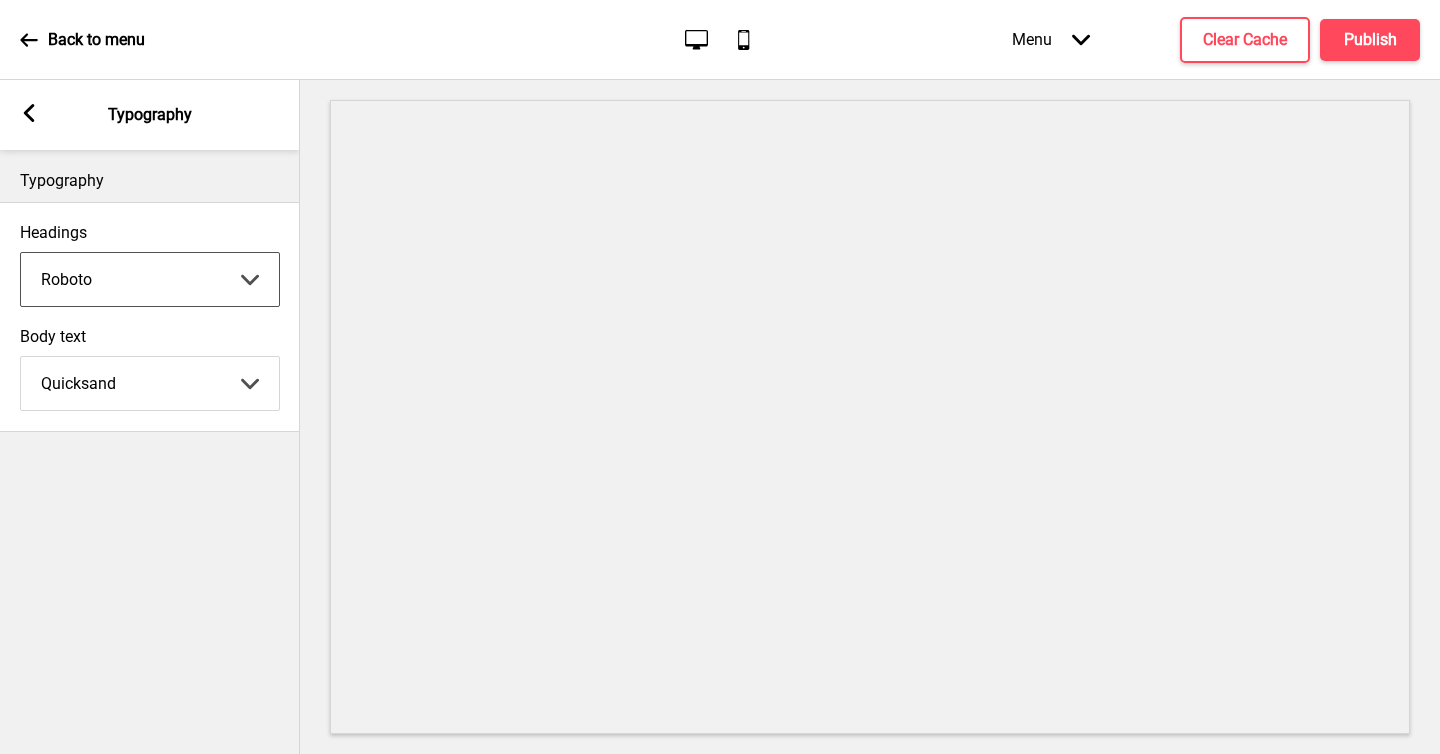 click on "Abhaya Libre Abril Fatface Adobe Garamond Pro Arimo Arsenal Arvo Berkshire Swash Be Vietnam Pro Bitter Bree Serif Cantora One Cabin Courgette Coustard Glegoo Hammersmith One Hind Guntur Josefin Sans Jost Kalam Lato Libre Baskerville Libre Franklin Lora Merriweather Nunito Sans Oregano Oswald Pacifico Playfair Display Prata Quattrocento Quicksand Roboto Roboto Slab Rye Sanchez Signika Trocchi Ubuntu Vollkorn Yeseva One 王漢宗細黑體繁 王漢宗細圓體繁 王漢宗粗明體繁 小米兰亭简 腾翔嘉丽细圆简 腾祥睿黑简 王漢宗波卡體繁一空陰 王漢宗粗圓體繁一雙空 瀨戶字體繁 田氏方筆刷體繁 田氏细笔刷體繁 站酷快乐简体 站酷酷黑 站酷小薇字体简体 Aa晚风 Aa荷包鼓鼓 中文 STSong" at bounding box center (150, 279) 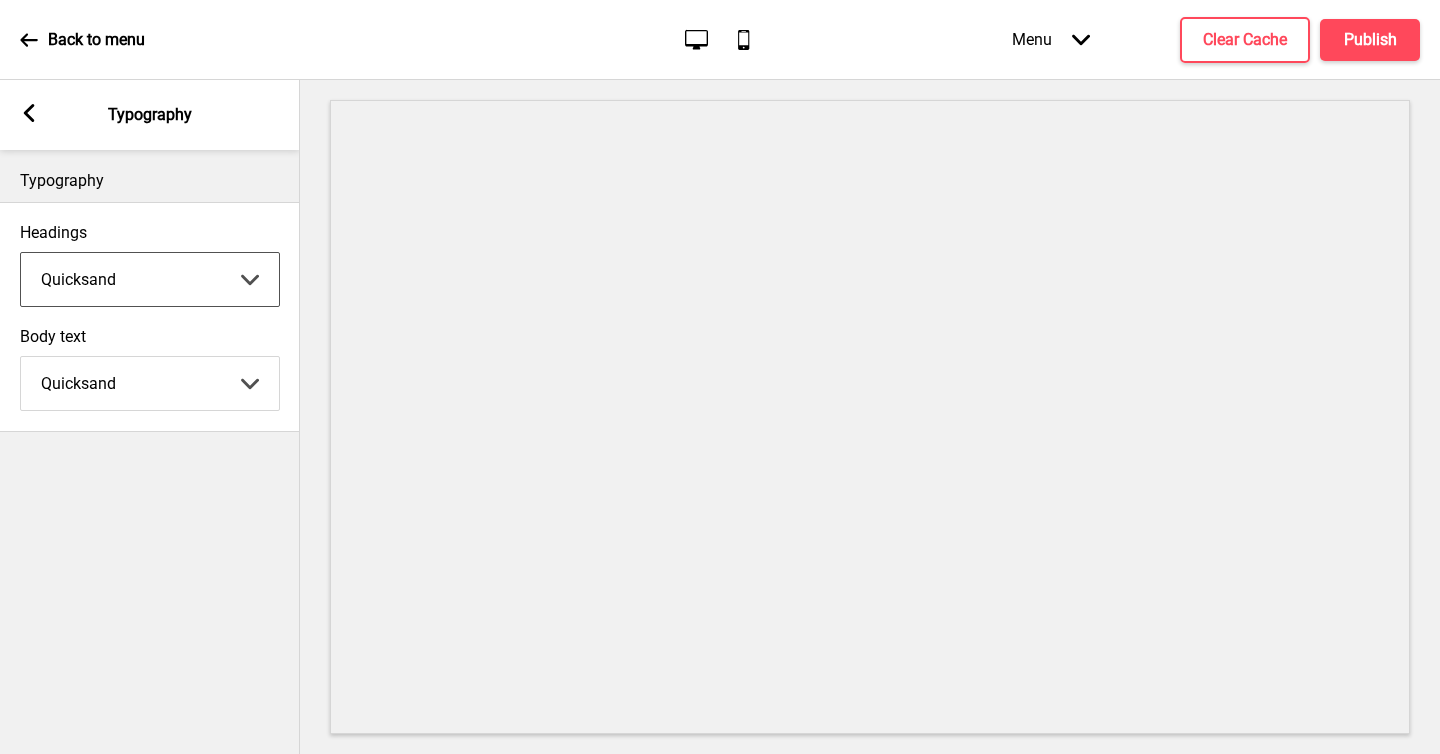 click on "Abhaya Libre Abril Fatface Adobe Garamond Pro Arimo Arsenal Arvo Berkshire Swash Be Vietnam Pro Bitter Bree Serif Cantora One Cabin Courgette Coustard Glegoo Hammersmith One Hind Guntur Josefin Sans Jost Kalam Lato Libre Baskerville Libre Franklin Lora Merriweather Nunito Sans Oregano Oswald Pacifico Playfair Display Prata Quattrocento Quicksand Roboto Roboto Slab Rye Sanchez Signika Trocchi Ubuntu Vollkorn Yeseva One 王漢宗細黑體繁 王漢宗細圓體繁 王漢宗粗明體繁 小米兰亭简 腾翔嘉丽细圆简 腾祥睿黑简 王漢宗波卡體繁一空陰 王漢宗粗圓體繁一雙空 瀨戶字體繁 田氏方筆刷體繁 田氏细笔刷體繁 站酷快乐简体 站酷酷黑 站酷小薇字体简体 Aa晚风 Aa荷包鼓鼓 中文 STSong" at bounding box center [150, 279] 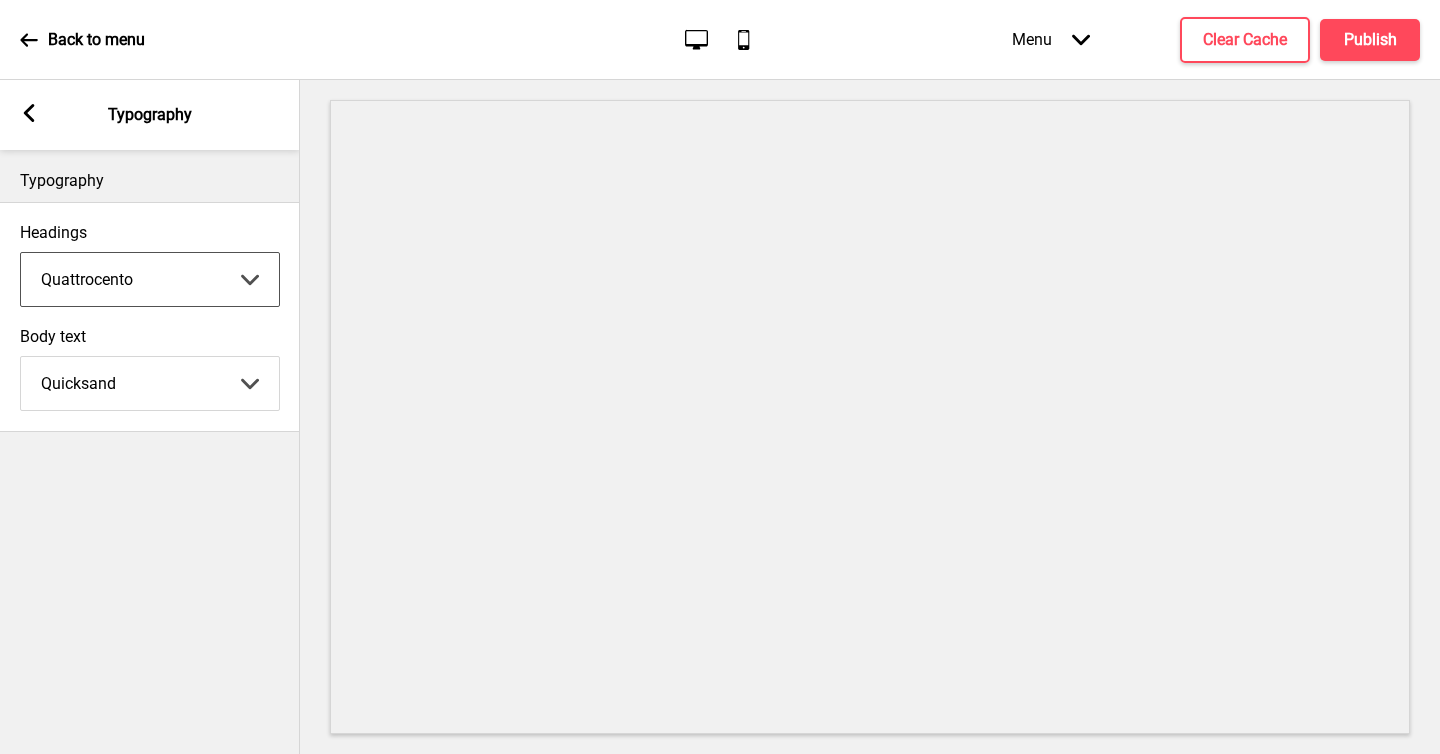 click on "Abhaya Libre Abril Fatface Adobe Garamond Pro Arimo Arsenal Arvo Berkshire Swash Be Vietnam Pro Bitter Bree Serif Cantora One Cabin Courgette Coustard Glegoo Hammersmith One Hind Guntur Josefin Sans Jost Kalam Lato Libre Baskerville Libre Franklin Lora Merriweather Nunito Sans Oregano Oswald Pacifico Playfair Display Prata Quattrocento Quicksand Roboto Roboto Slab Rye Sanchez Signika Trocchi Ubuntu Vollkorn Yeseva One 王漢宗細黑體繁 王漢宗細圓體繁 王漢宗粗明體繁 小米兰亭简 腾翔嘉丽细圆简 腾祥睿黑简 王漢宗波卡體繁一空陰 王漢宗粗圓體繁一雙空 瀨戶字體繁 田氏方筆刷體繁 田氏细笔刷體繁 站酷快乐简体 站酷酷黑 站酷小薇字体简体 Aa晚风 Aa荷包鼓鼓 中文 STSong" at bounding box center (150, 279) 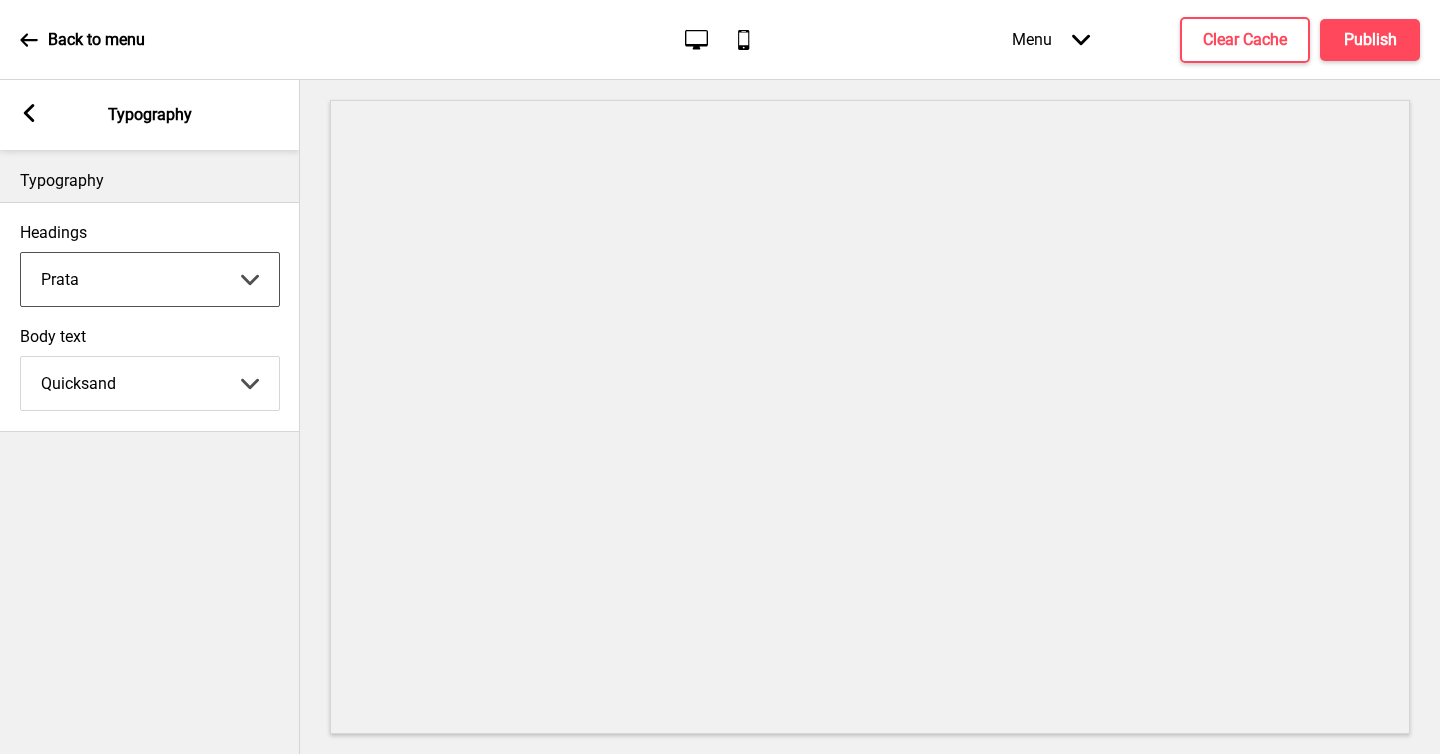 click on "Abhaya Libre Abril Fatface Adobe Garamond Pro Arimo Arsenal Arvo Berkshire Swash Be Vietnam Pro Bitter Bree Serif Cantora One Cabin Courgette Coustard Glegoo Hammersmith One Hind Guntur Josefin Sans Jost Kalam Lato Libre Baskerville Libre Franklin Lora Merriweather Nunito Sans Oregano Oswald Pacifico Playfair Display Prata Quattrocento Quicksand Roboto Roboto Slab Rye Sanchez Signika Trocchi Ubuntu Vollkorn Yeseva One 王漢宗細黑體繁 王漢宗細圓體繁 王漢宗粗明體繁 小米兰亭简 腾翔嘉丽细圆简 腾祥睿黑简 王漢宗波卡體繁一空陰 王漢宗粗圓體繁一雙空 瀨戶字體繁 田氏方筆刷體繁 田氏细笔刷體繁 站酷快乐简体 站酷酷黑 站酷小薇字体简体 Aa晚风 Aa荷包鼓鼓 中文 STSong" at bounding box center (150, 279) 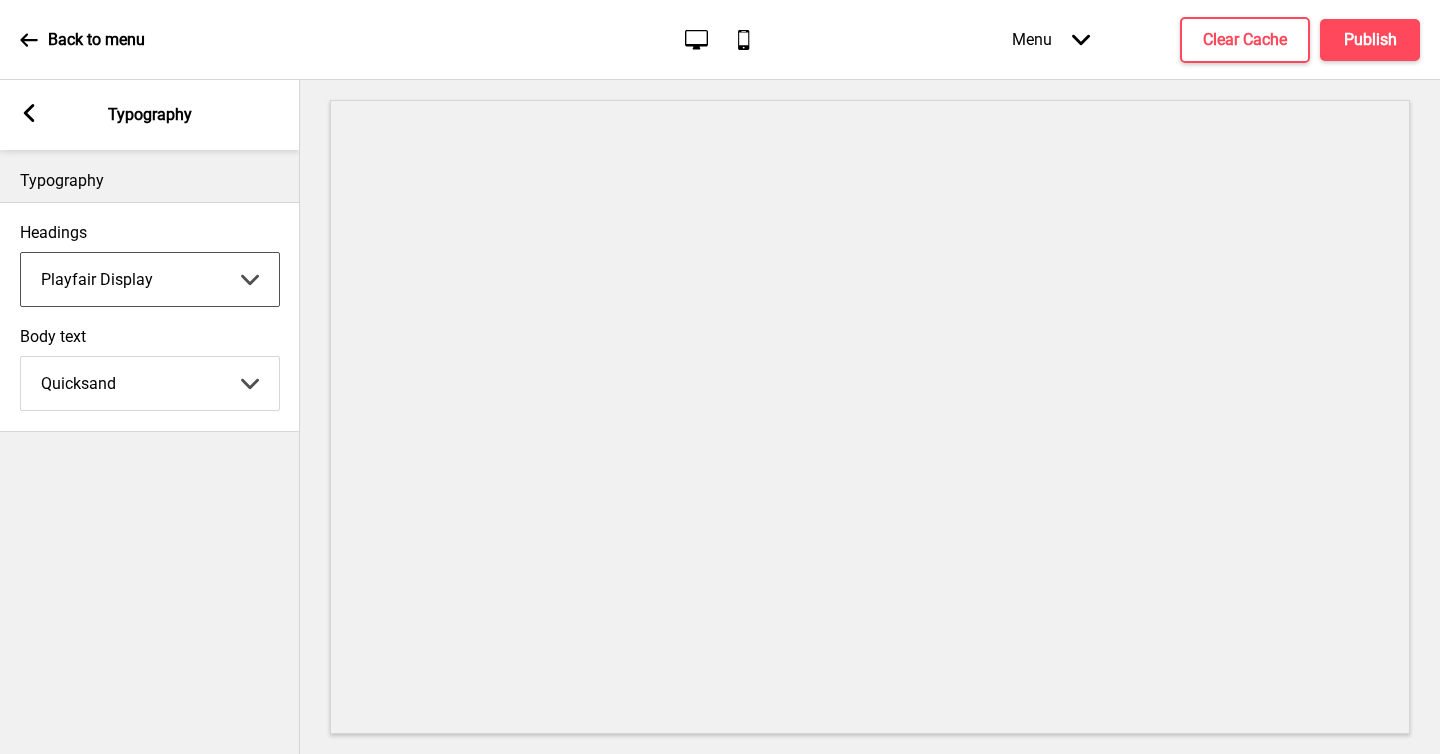 click on "Abhaya Libre Abril Fatface Adobe Garamond Pro Arimo Arsenal Arvo Berkshire Swash Be Vietnam Pro Bitter Bree Serif Cantora One Cabin Courgette Coustard Glegoo Hammersmith One Hind Guntur Josefin Sans Jost Kalam Lato Libre Baskerville Libre Franklin Lora Merriweather Nunito Sans Oregano Oswald Pacifico Playfair Display Prata Quattrocento Quicksand Roboto Roboto Slab Rye Sanchez Signika Trocchi Ubuntu Vollkorn Yeseva One 王漢宗細黑體繁 王漢宗細圓體繁 王漢宗粗明體繁 小米兰亭简 腾翔嘉丽细圆简 腾祥睿黑简 王漢宗波卡體繁一空陰 王漢宗粗圓體繁一雙空 瀨戶字體繁 田氏方筆刷體繁 田氏细笔刷體繁 站酷快乐简体 站酷酷黑 站酷小薇字体简体 Aa晚风 Aa荷包鼓鼓 中文 STSong" at bounding box center [150, 279] 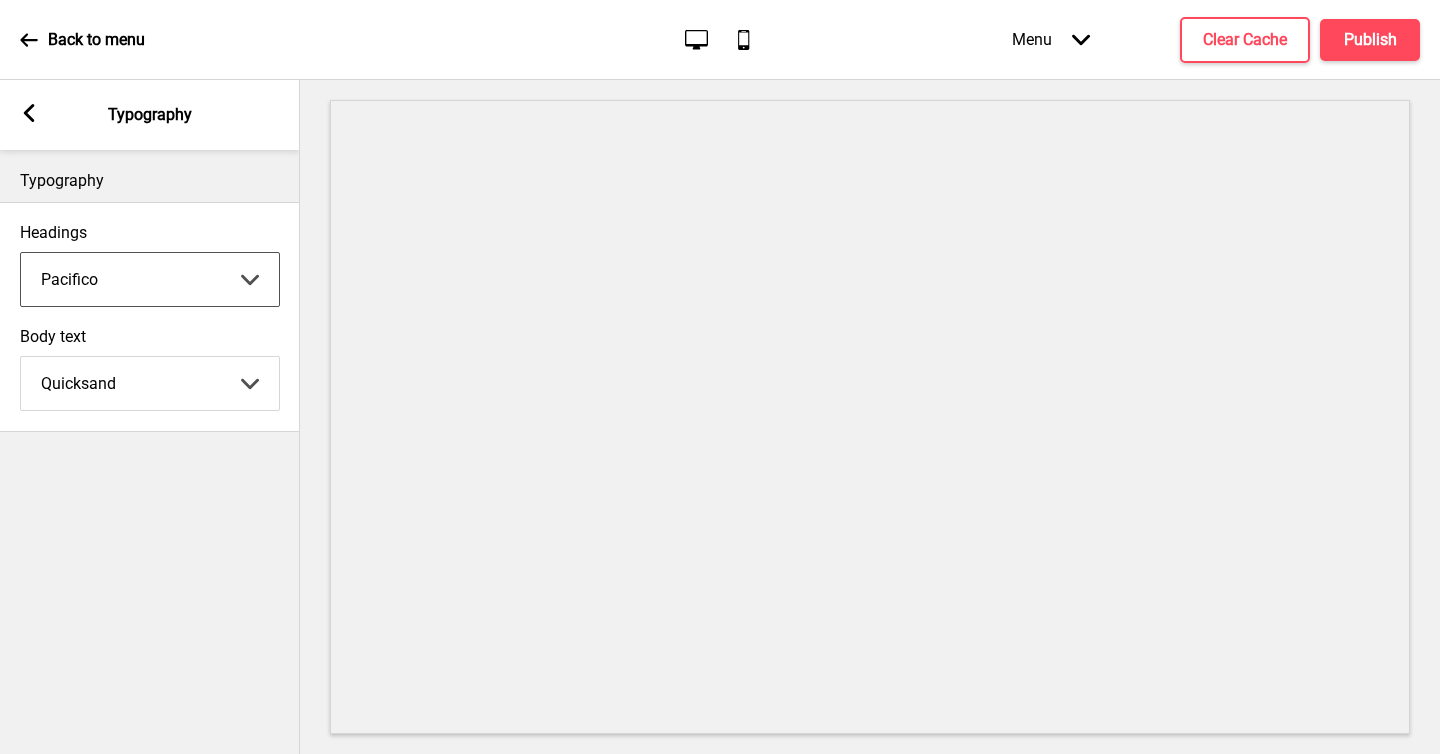 click on "Abhaya Libre Abril Fatface Adobe Garamond Pro Arimo Arsenal Arvo Berkshire Swash Be Vietnam Pro Bitter Bree Serif Cantora One Cabin Courgette Coustard Glegoo Hammersmith One Hind Guntur Josefin Sans Jost Kalam Lato Libre Baskerville Libre Franklin Lora Merriweather Nunito Sans Oregano Oswald Pacifico Playfair Display Prata Quattrocento Quicksand Roboto Roboto Slab Rye Sanchez Signika Trocchi Ubuntu Vollkorn Yeseva One 王漢宗細黑體繁 王漢宗細圓體繁 王漢宗粗明體繁 小米兰亭简 腾翔嘉丽细圆简 腾祥睿黑简 王漢宗波卡體繁一空陰 王漢宗粗圓體繁一雙空 瀨戶字體繁 田氏方筆刷體繁 田氏细笔刷體繁 站酷快乐简体 站酷酷黑 站酷小薇字体简体 Aa晚风 Aa荷包鼓鼓 中文 STSong" at bounding box center (150, 279) 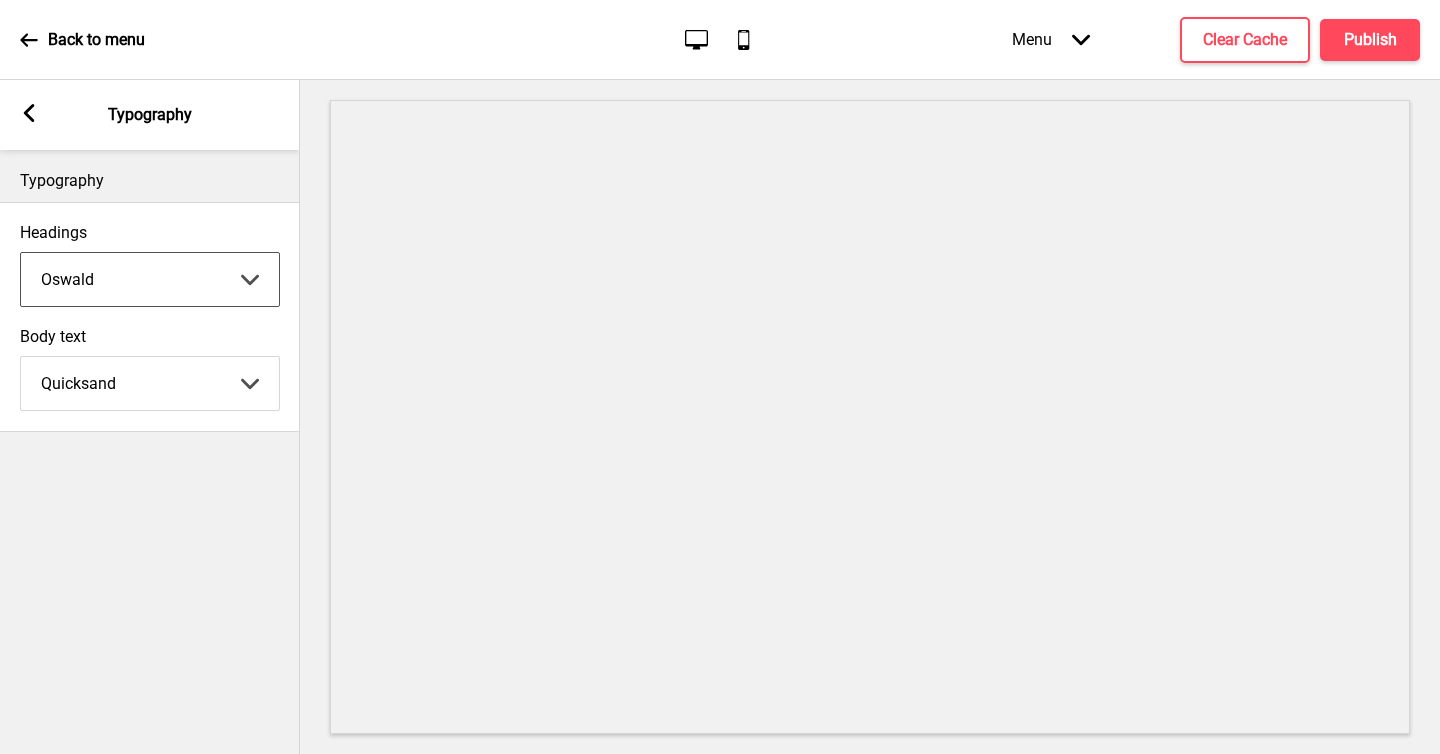 click on "Headings Oswald Abhaya Libre Abril Fatface Adobe Garamond Pro Arimo Arsenal Arvo Berkshire Swash Be Vietnam Pro Bitter Bree Serif Cantora One Cabin Courgette Coustard Glegoo Hammersmith One Hind Guntur Josefin Sans Jost Kalam Lato Libre Baskerville Libre Franklin Lora Merriweather Nunito Sans Oregano Oswald Pacifico Playfair Display Prata Quattrocento Quicksand Roboto Roboto Slab Rye Sanchez Signika Trocchi Ubuntu Vollkorn Yeseva One 王漢宗細黑體繁 王漢宗細圓體繁 王漢宗粗明體繁 小米兰亭简 腾翔嘉丽细圆简 腾祥睿黑简 王漢宗波卡體繁一空陰 王漢宗粗圓體繁一雙空 瀨戶字體繁 田氏方筆刷體繁 田氏细笔刷體繁 站酷快乐简体 站酷酷黑 站酷小薇字体简体 Aa晚风 Aa荷包鼓鼓 中文 STSong Arrow down" at bounding box center [150, 265] 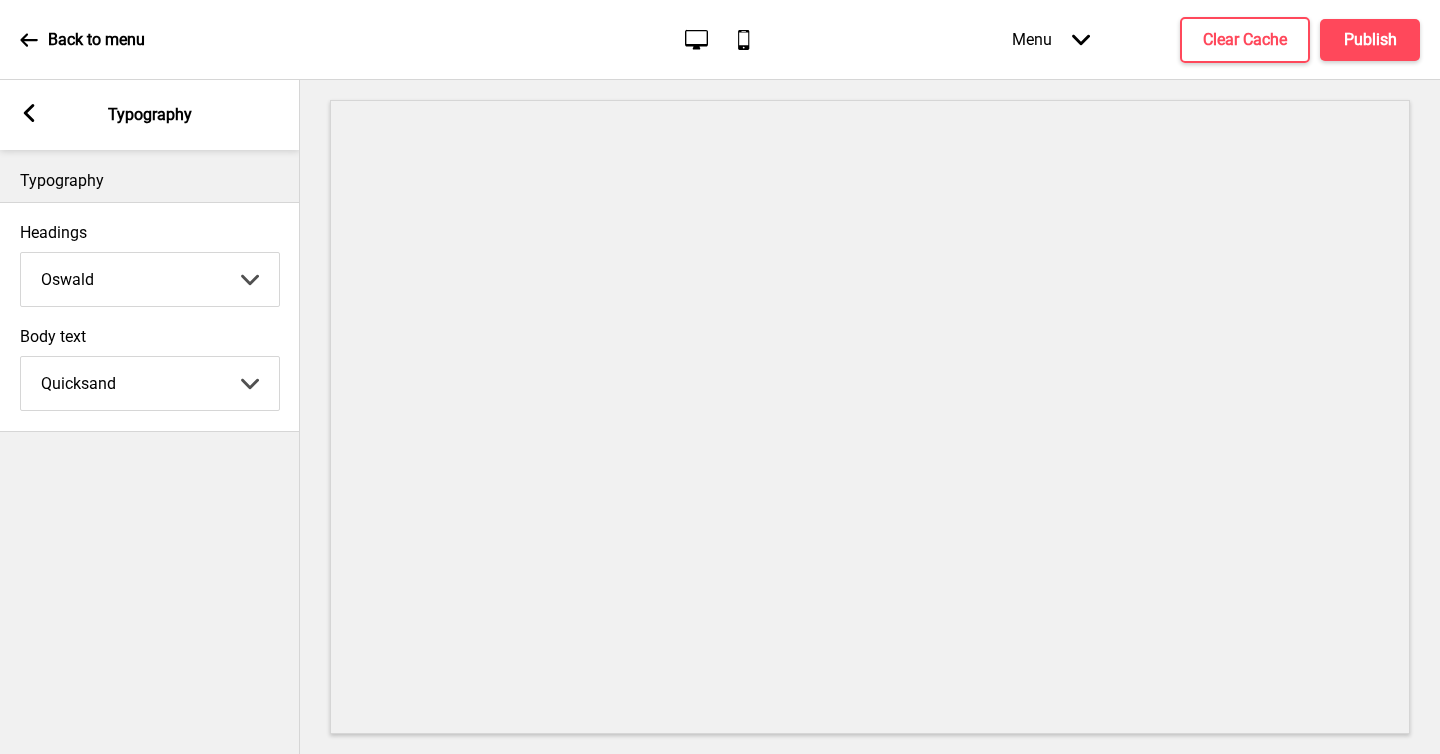 click on "Abhaya Libre Abril Fatface Adobe Garamond Pro Arimo Arsenal Arvo Berkshire Swash Be Vietnam Pro Bitter Bree Serif Cantora One Cabin Courgette Coustard Glegoo Hammersmith One Hind Guntur Josefin Sans Jost Kalam Lato Libre Baskerville Libre Franklin Lora Merriweather Nunito Sans Oregano Oswald Pacifico Playfair Display Prata Quattrocento Quicksand Roboto Roboto Slab Rye Sanchez Signika Trocchi Ubuntu Vollkorn Yeseva One 王漢宗細黑體繁 王漢宗細圓體繁 王漢宗粗明體繁 小米兰亭简 腾翔嘉丽细圆简 腾祥睿黑简 王漢宗波卡體繁一空陰 王漢宗粗圓體繁一雙空 瀨戶字體繁 田氏方筆刷體繁 田氏细笔刷體繁 站酷快乐简体 站酷酷黑 站酷小薇字体简体 Aa晚风 Aa荷包鼓鼓 中文 STSong" at bounding box center (150, 279) 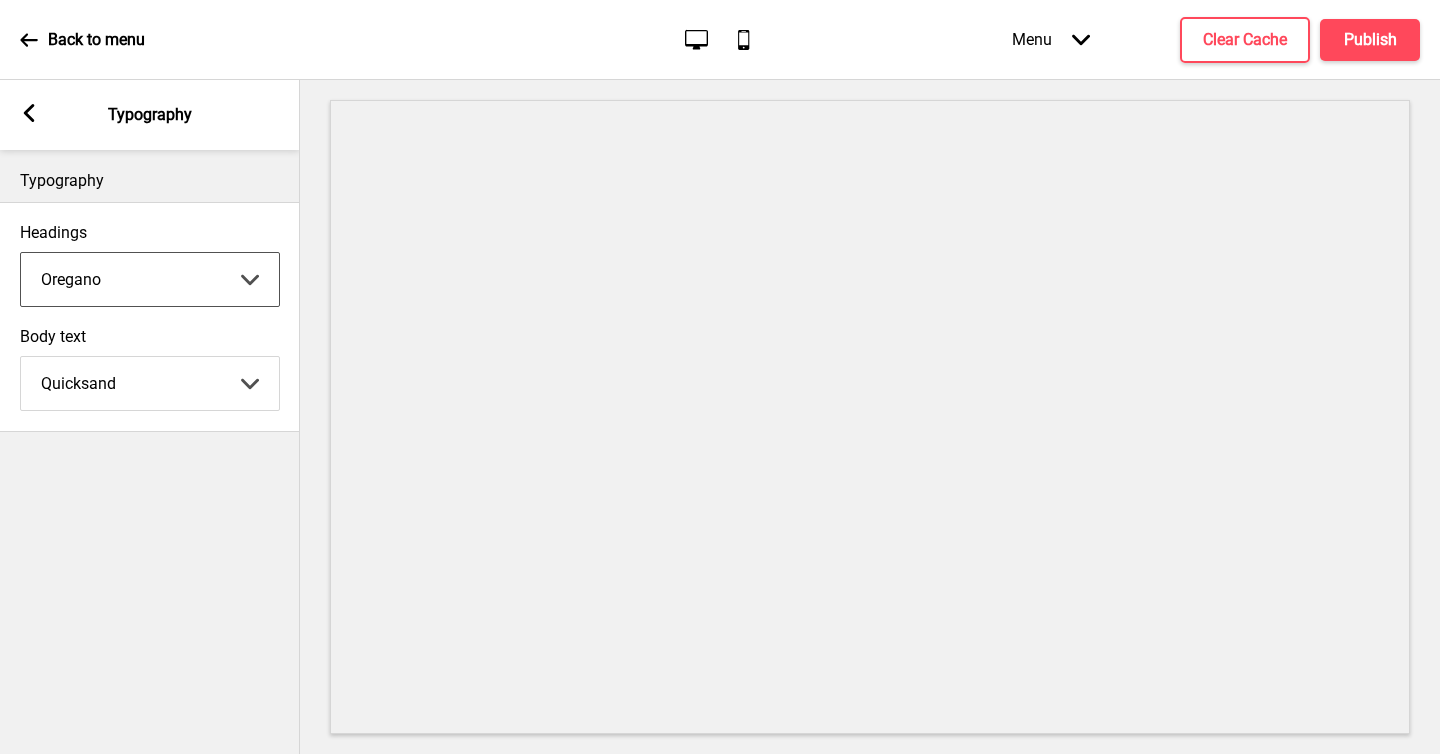 click on "Abhaya Libre Abril Fatface Adobe Garamond Pro Arimo Arsenal Arvo Berkshire Swash Be Vietnam Pro Bitter Bree Serif Cantora One Cabin Courgette Coustard Glegoo Hammersmith One Hind Guntur Josefin Sans Jost Kalam Lato Libre Baskerville Libre Franklin Lora Merriweather Nunito Sans Oregano Oswald Pacifico Playfair Display Prata Quattrocento Quicksand Roboto Roboto Slab Rye Sanchez Signika Trocchi Ubuntu Vollkorn Yeseva One 王漢宗細黑體繁 王漢宗細圓體繁 王漢宗粗明體繁 小米兰亭简 腾翔嘉丽细圆简 腾祥睿黑简 王漢宗波卡體繁一空陰 王漢宗粗圓體繁一雙空 瀨戶字體繁 田氏方筆刷體繁 田氏细笔刷體繁 站酷快乐简体 站酷酷黑 站酷小薇字体简体 Aa晚风 Aa荷包鼓鼓 中文 STSong" at bounding box center [150, 279] 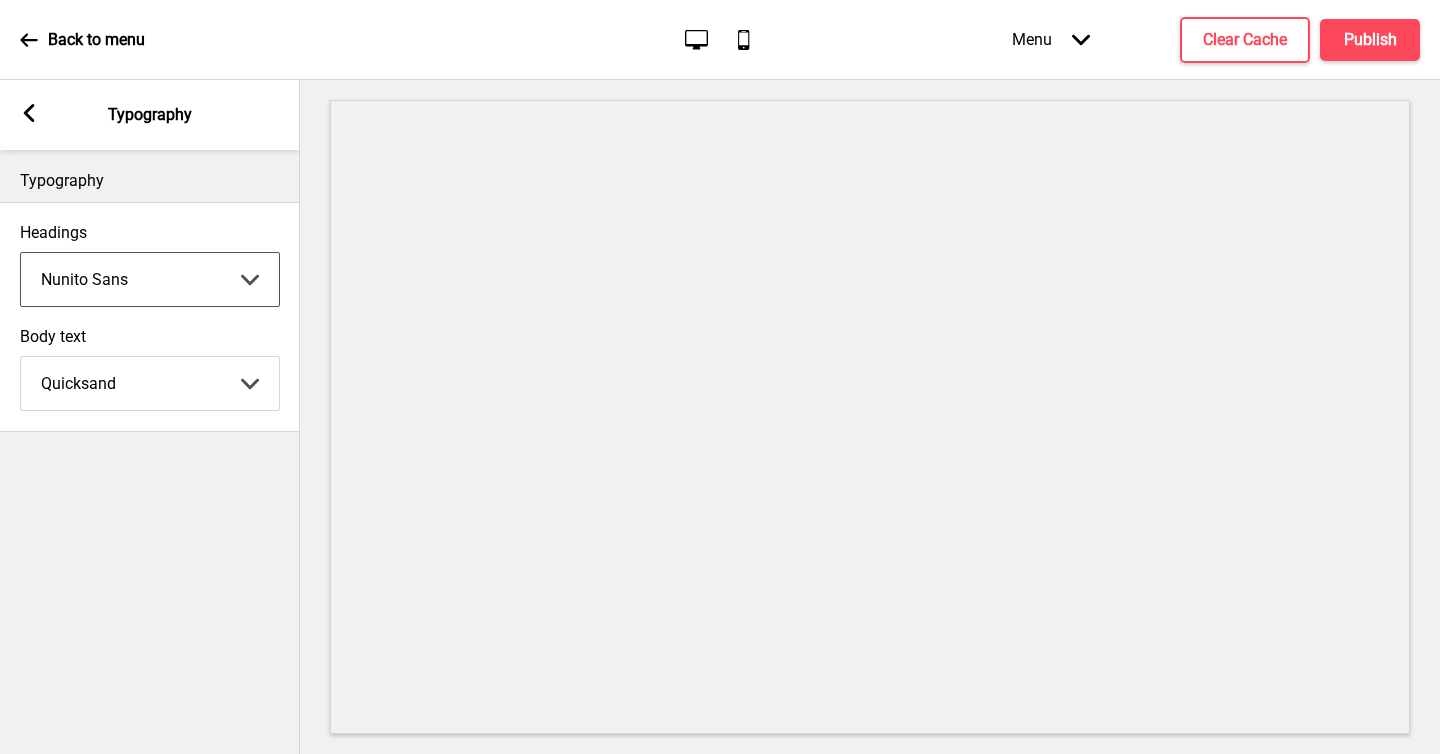 click on "Abhaya Libre Abril Fatface Adobe Garamond Pro Arimo Arsenal Arvo Berkshire Swash Be Vietnam Pro Bitter Bree Serif Cantora One Cabin Courgette Coustard Glegoo Hammersmith One Hind Guntur Josefin Sans Jost Kalam Lato Libre Baskerville Libre Franklin Lora Merriweather Nunito Sans Oregano Oswald Pacifico Playfair Display Prata Quattrocento Quicksand Roboto Roboto Slab Rye Sanchez Signika Trocchi Ubuntu Vollkorn Yeseva One 王漢宗細黑體繁 王漢宗細圓體繁 王漢宗粗明體繁 小米兰亭简 腾翔嘉丽细圆简 腾祥睿黑简 王漢宗波卡體繁一空陰 王漢宗粗圓體繁一雙空 瀨戶字體繁 田氏方筆刷體繁 田氏细笔刷體繁 站酷快乐简体 站酷酷黑 站酷小薇字体简体 Aa晚风 Aa荷包鼓鼓 中文 STSong" at bounding box center (150, 279) 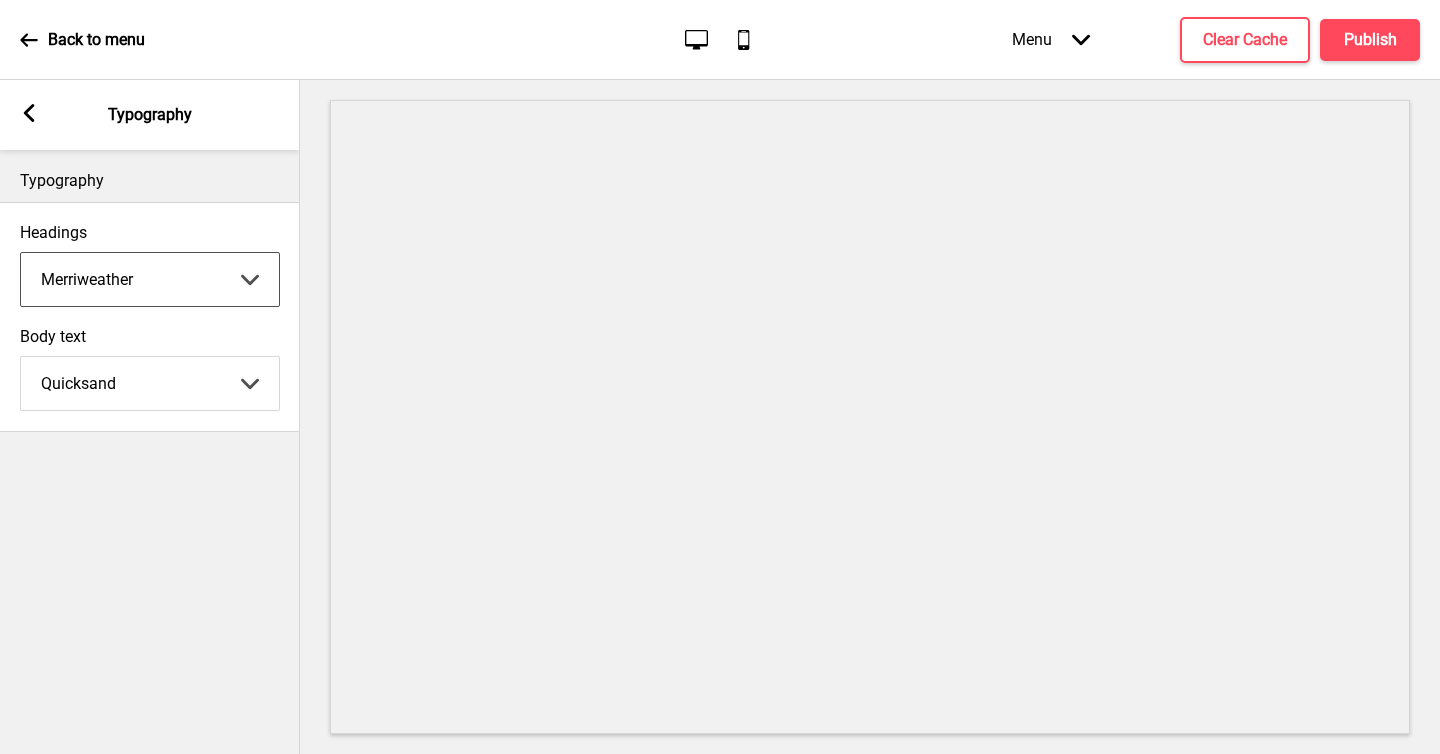 click on "Abhaya Libre Abril Fatface Adobe Garamond Pro Arimo Arsenal Arvo Berkshire Swash Be Vietnam Pro Bitter Bree Serif Cantora One Cabin Courgette Coustard Glegoo Hammersmith One Hind Guntur Josefin Sans Jost Kalam Lato Libre Baskerville Libre Franklin Lora Merriweather Nunito Sans Oregano Oswald Pacifico Playfair Display Prata Quattrocento Quicksand Roboto Roboto Slab Rye Sanchez Signika Trocchi Ubuntu Vollkorn Yeseva One 王漢宗細黑體繁 王漢宗細圓體繁 王漢宗粗明體繁 小米兰亭简 腾翔嘉丽细圆简 腾祥睿黑简 王漢宗波卡體繁一空陰 王漢宗粗圓體繁一雙空 瀨戶字體繁 田氏方筆刷體繁 田氏细笔刷體繁 站酷快乐简体 站酷酷黑 站酷小薇字体简体 Aa晚风 Aa荷包鼓鼓 中文 STSong" at bounding box center [150, 279] 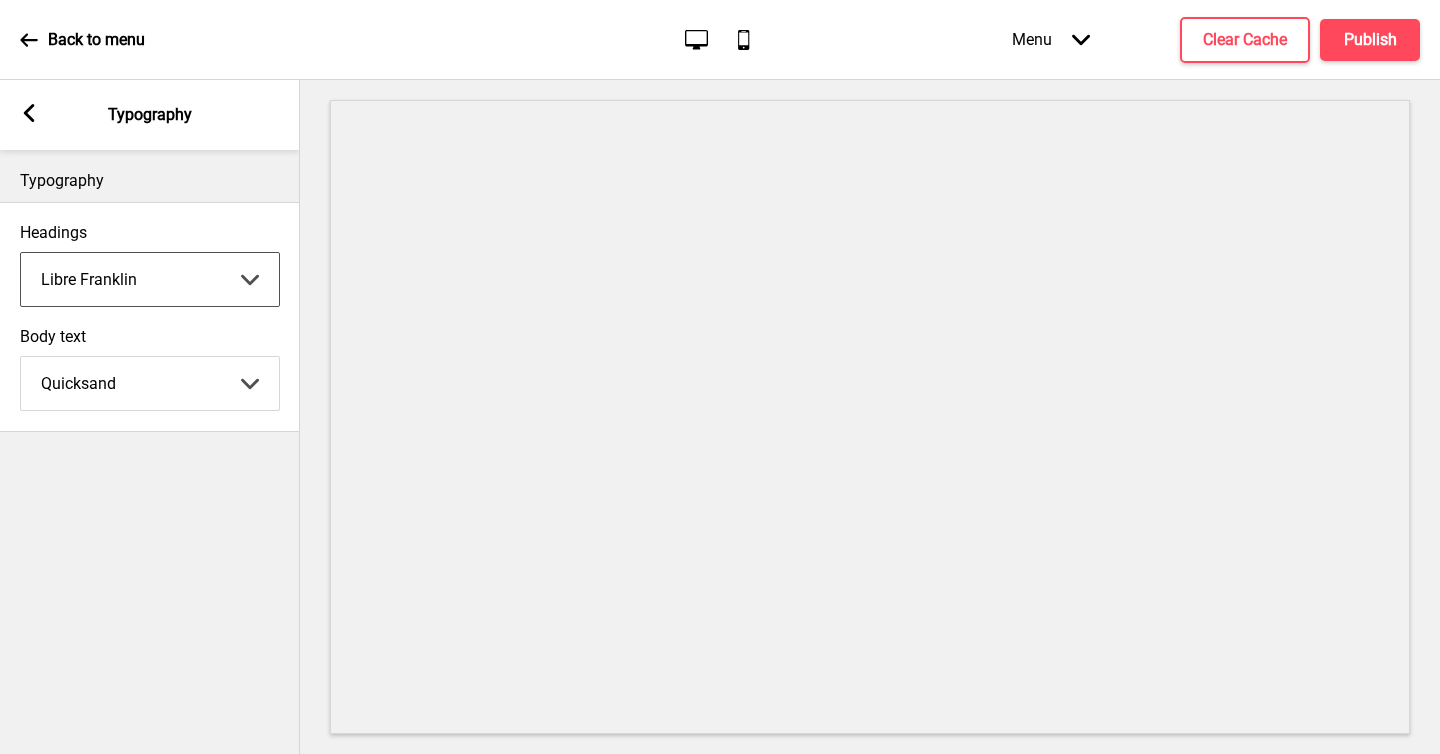 click on "Abhaya Libre Abril Fatface Adobe Garamond Pro Arimo Arsenal Arvo Berkshire Swash Be Vietnam Pro Bitter Bree Serif Cantora One Cabin Courgette Coustard Glegoo Hammersmith One Hind Guntur Josefin Sans Jost Kalam Lato Libre Baskerville Libre Franklin Lora Merriweather Nunito Sans Oregano Oswald Pacifico Playfair Display Prata Quattrocento Quicksand Roboto Roboto Slab Rye Sanchez Signika Trocchi Ubuntu Vollkorn Yeseva One 王漢宗細黑體繁 王漢宗細圓體繁 王漢宗粗明體繁 小米兰亭简 腾翔嘉丽细圆简 腾祥睿黑简 王漢宗波卡體繁一空陰 王漢宗粗圓體繁一雙空 瀨戶字體繁 田氏方筆刷體繁 田氏细笔刷體繁 站酷快乐简体 站酷酷黑 站酷小薇字体简体 Aa晚风 Aa荷包鼓鼓 中文 STSong" at bounding box center [150, 279] 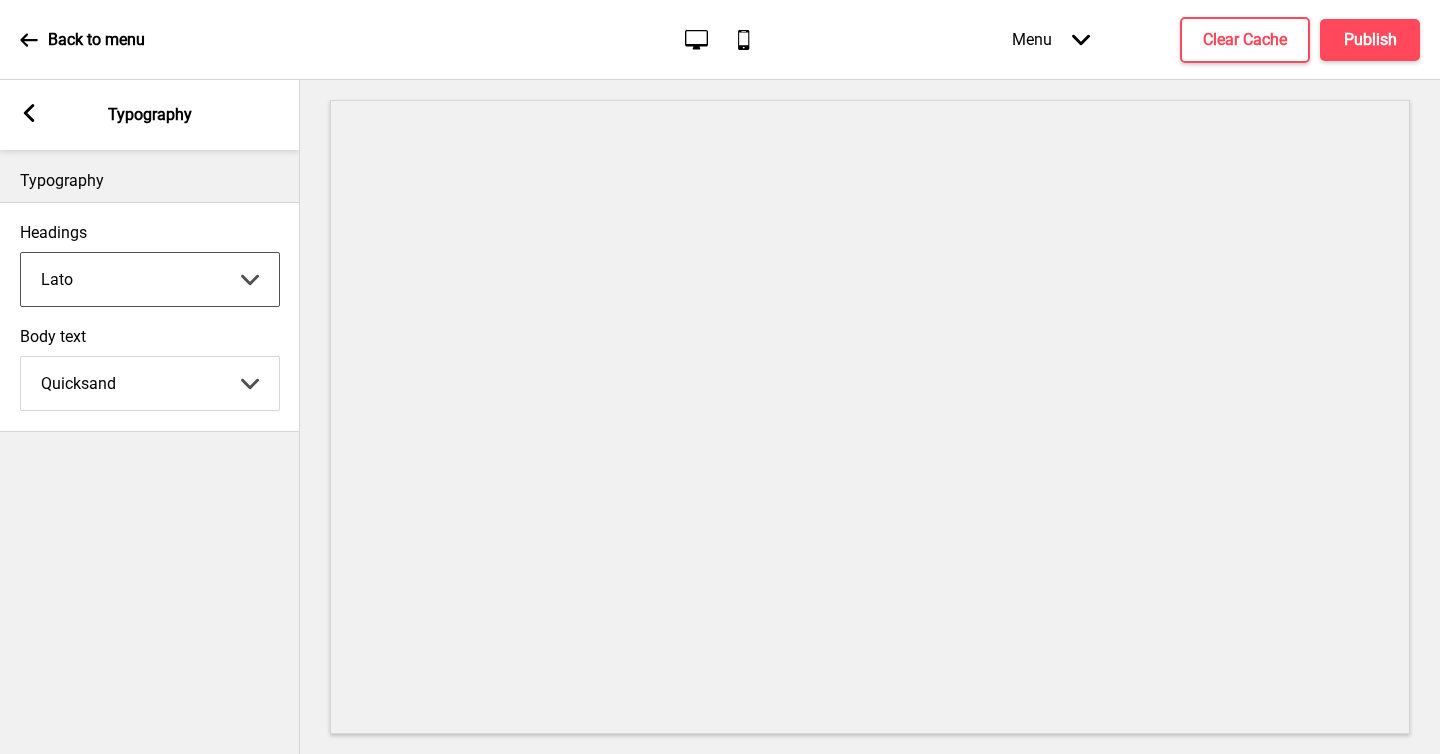 click on "Abhaya Libre Abril Fatface Adobe Garamond Pro Arimo Arsenal Arvo Berkshire Swash Be Vietnam Pro Bitter Bree Serif Cantora One Cabin Courgette Coustard Glegoo Hammersmith One Hind Guntur Josefin Sans Jost Kalam Lato Libre Baskerville Libre Franklin Lora Merriweather Nunito Sans Oregano Oswald Pacifico Playfair Display Prata Quattrocento Quicksand Roboto Roboto Slab Rye Sanchez Signika Trocchi Ubuntu Vollkorn Yeseva One 王漢宗細黑體繁 王漢宗細圓體繁 王漢宗粗明體繁 小米兰亭简 腾翔嘉丽细圆简 腾祥睿黑简 王漢宗波卡體繁一空陰 王漢宗粗圓體繁一雙空 瀨戶字體繁 田氏方筆刷體繁 田氏细笔刷體繁 站酷快乐简体 站酷酷黑 站酷小薇字体简体 Aa晚风 Aa荷包鼓鼓 中文 STSong" at bounding box center [150, 279] 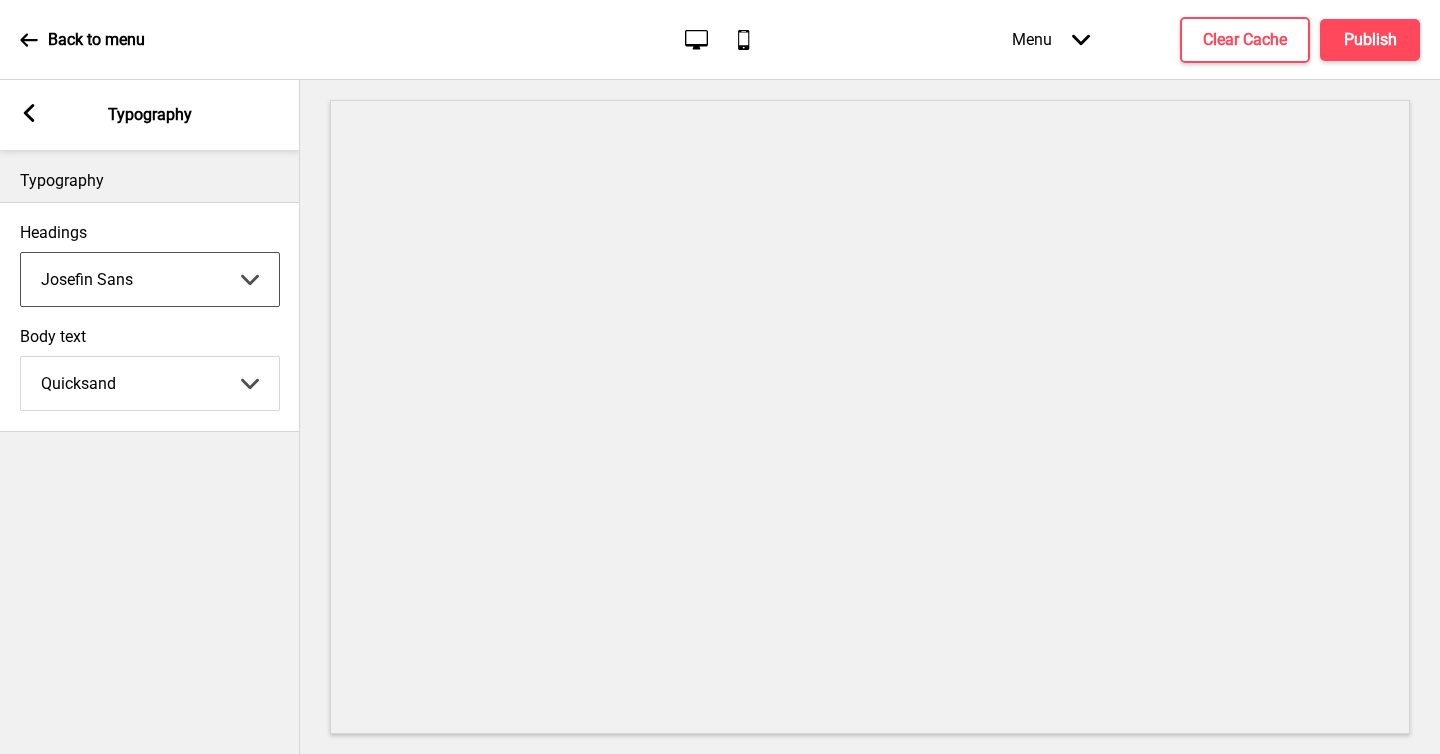 click on "Abhaya Libre Abril Fatface Adobe Garamond Pro Arimo Arsenal Arvo Berkshire Swash Be Vietnam Pro Bitter Bree Serif Cantora One Cabin Courgette Coustard Glegoo Hammersmith One Hind Guntur Josefin Sans Jost Kalam Lato Libre Baskerville Libre Franklin Lora Merriweather Nunito Sans Oregano Oswald Pacifico Playfair Display Prata Quattrocento Quicksand Roboto Roboto Slab Rye Sanchez Signika Trocchi Ubuntu Vollkorn Yeseva One 王漢宗細黑體繁 王漢宗細圓體繁 王漢宗粗明體繁 小米兰亭简 腾翔嘉丽细圆简 腾祥睿黑简 王漢宗波卡體繁一空陰 王漢宗粗圓體繁一雙空 瀨戶字體繁 田氏方筆刷體繁 田氏细笔刷體繁 站酷快乐简体 站酷酷黑 站酷小薇字体简体 Aa晚风 Aa荷包鼓鼓 中文 STSong" at bounding box center [150, 279] 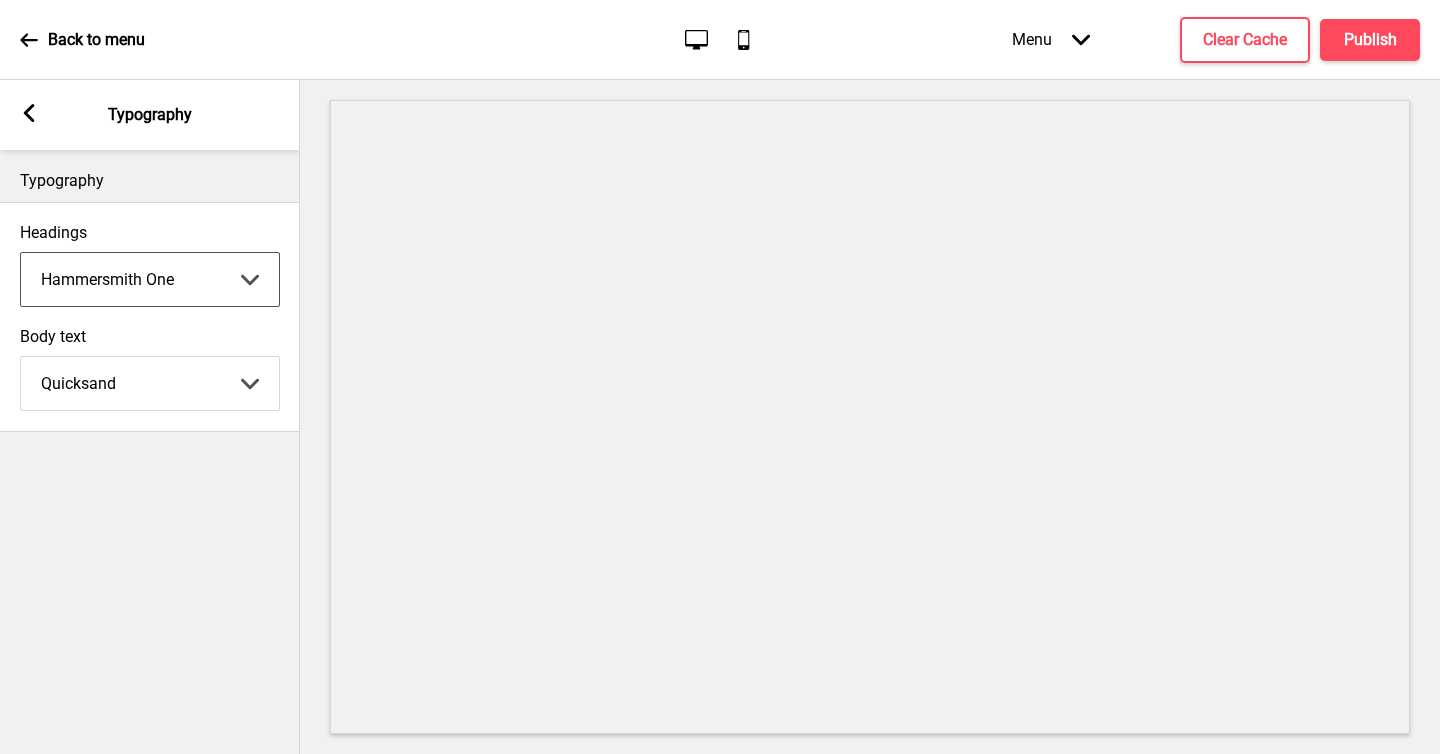 click on "Abhaya Libre Abril Fatface Adobe Garamond Pro Arimo Arsenal Arvo Berkshire Swash Be Vietnam Pro Bitter Bree Serif Cantora One Cabin Courgette Coustard Glegoo Hammersmith One Hind Guntur Josefin Sans Jost Kalam Lato Libre Baskerville Libre Franklin Lora Merriweather Nunito Sans Oregano Oswald Pacifico Playfair Display Prata Quattrocento Quicksand Roboto Roboto Slab Rye Sanchez Signika Trocchi Ubuntu Vollkorn Yeseva One 王漢宗細黑體繁 王漢宗細圓體繁 王漢宗粗明體繁 小米兰亭简 腾翔嘉丽细圆简 腾祥睿黑简 王漢宗波卡體繁一空陰 王漢宗粗圓體繁一雙空 瀨戶字體繁 田氏方筆刷體繁 田氏细笔刷體繁 站酷快乐简体 站酷酷黑 站酷小薇字体简体 Aa晚风 Aa荷包鼓鼓 中文 STSong" at bounding box center (150, 279) 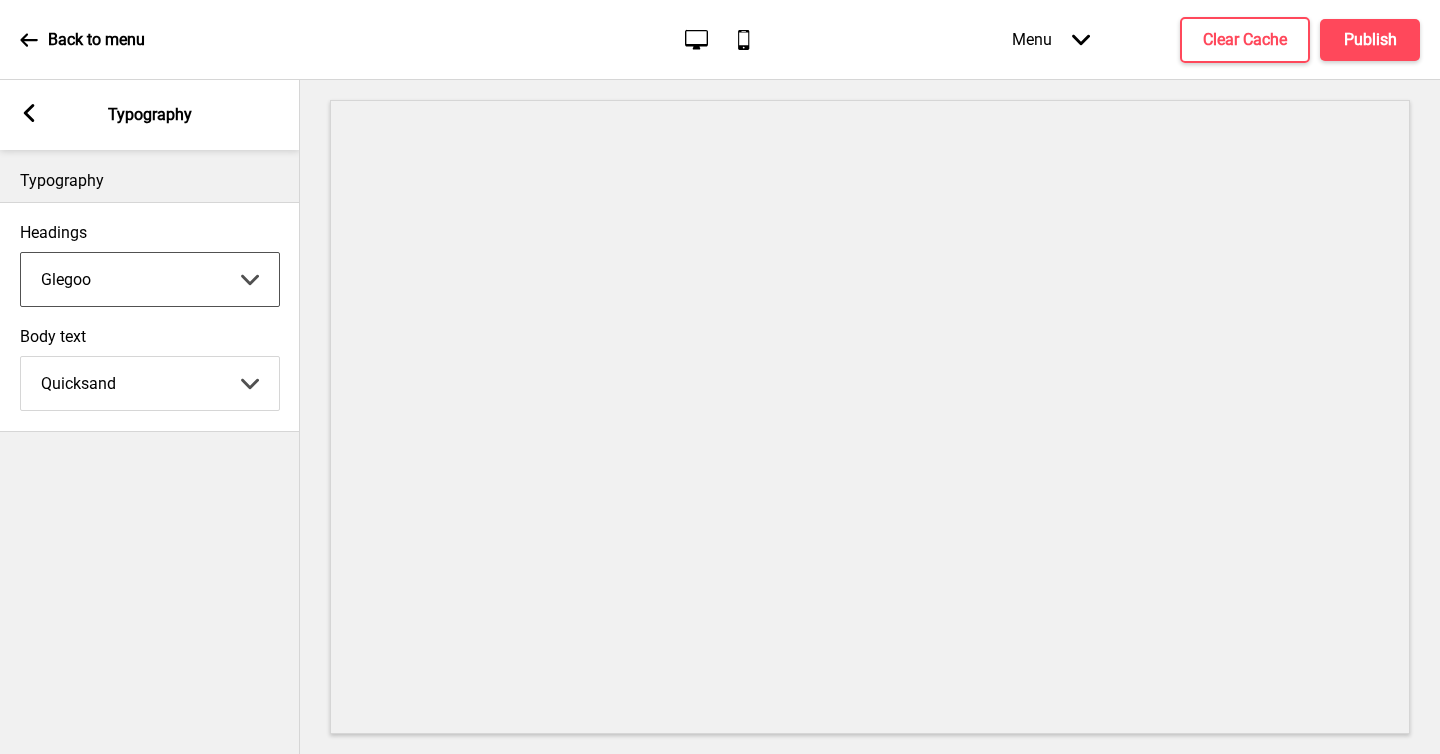 click on "Abhaya Libre Abril Fatface Adobe Garamond Pro Arimo Arsenal Arvo Berkshire Swash Be Vietnam Pro Bitter Bree Serif Cantora One Cabin Courgette Coustard Glegoo Hammersmith One Hind Guntur Josefin Sans Jost Kalam Lato Libre Baskerville Libre Franklin Lora Merriweather Nunito Sans Oregano Oswald Pacifico Playfair Display Prata Quattrocento Quicksand Roboto Roboto Slab Rye Sanchez Signika Trocchi Ubuntu Vollkorn Yeseva One 王漢宗細黑體繁 王漢宗細圓體繁 王漢宗粗明體繁 小米兰亭简 腾翔嘉丽细圆简 腾祥睿黑简 王漢宗波卡體繁一空陰 王漢宗粗圓體繁一雙空 瀨戶字體繁 田氏方筆刷體繁 田氏细笔刷體繁 站酷快乐简体 站酷酷黑 站酷小薇字体简体 Aa晚风 Aa荷包鼓鼓 中文 STSong" at bounding box center (150, 279) 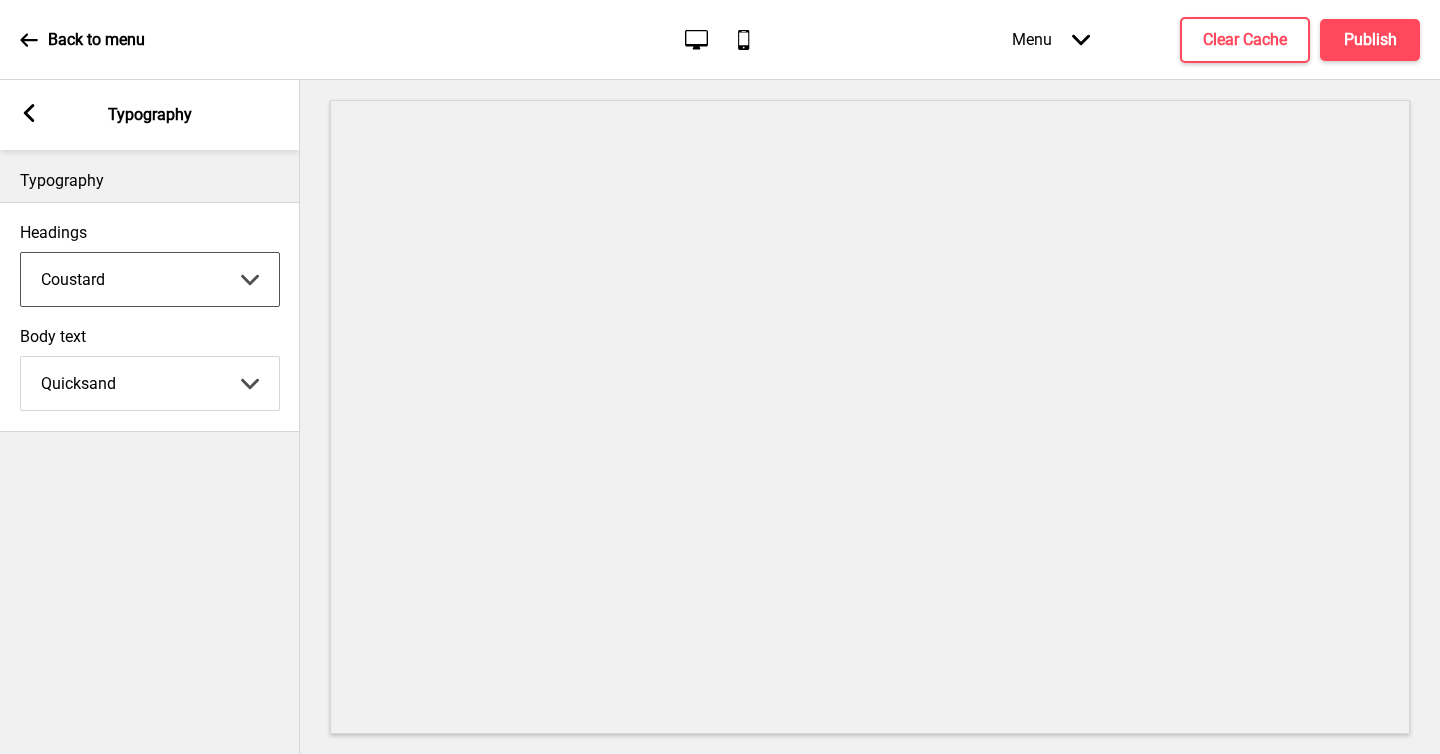 click on "Abhaya Libre Abril Fatface Adobe Garamond Pro Arimo Arsenal Arvo Berkshire Swash Be Vietnam Pro Bitter Bree Serif Cantora One Cabin Courgette Coustard Glegoo Hammersmith One Hind Guntur Josefin Sans Jost Kalam Lato Libre Baskerville Libre Franklin Lora Merriweather Nunito Sans Oregano Oswald Pacifico Playfair Display Prata Quattrocento Quicksand Roboto Roboto Slab Rye Sanchez Signika Trocchi Ubuntu Vollkorn Yeseva One 王漢宗細黑體繁 王漢宗細圓體繁 王漢宗粗明體繁 小米兰亭简 腾翔嘉丽细圆简 腾祥睿黑简 王漢宗波卡體繁一空陰 王漢宗粗圓體繁一雙空 瀨戶字體繁 田氏方筆刷體繁 田氏细笔刷體繁 站酷快乐简体 站酷酷黑 站酷小薇字体简体 Aa晚风 Aa荷包鼓鼓 中文 STSong" at bounding box center (150, 279) 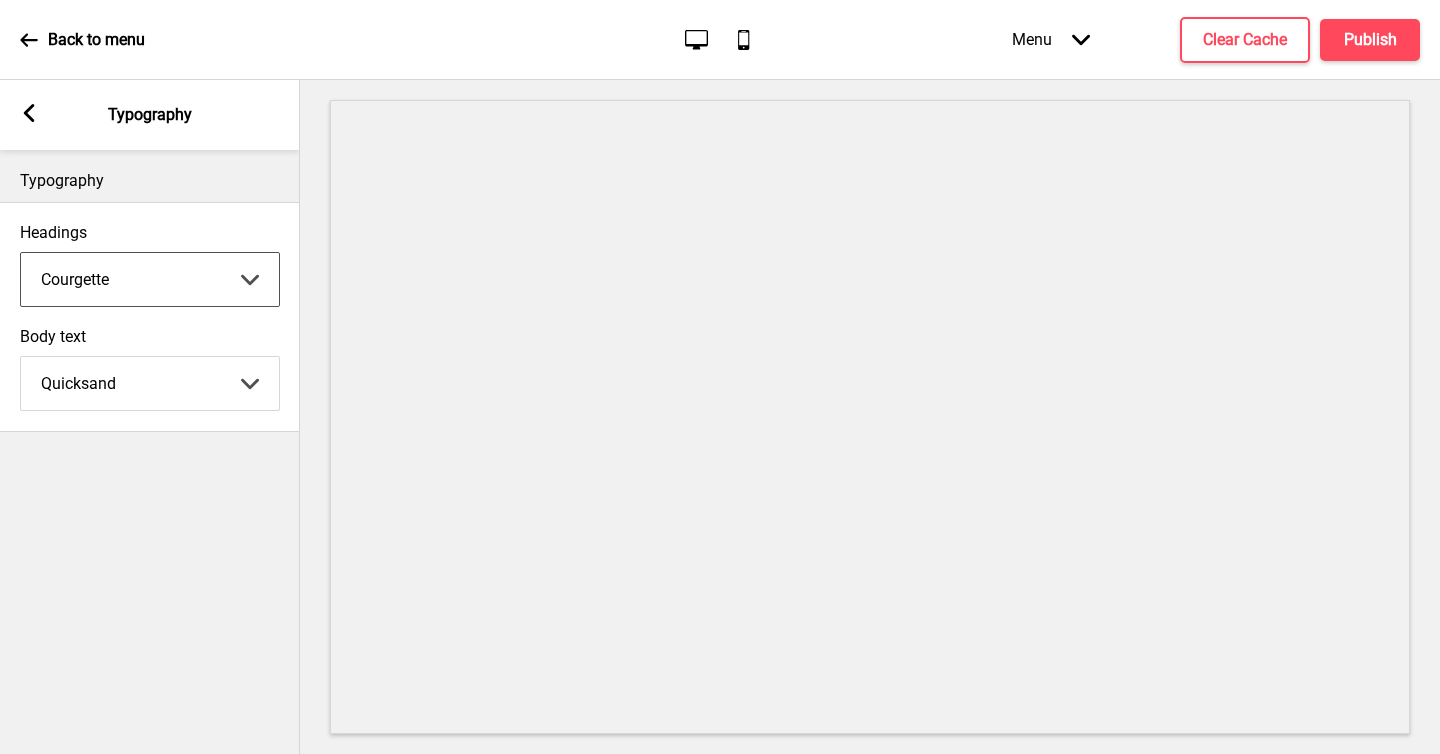 click on "Abhaya Libre Abril Fatface Adobe Garamond Pro Arimo Arsenal Arvo Berkshire Swash Be Vietnam Pro Bitter Bree Serif Cantora One Cabin Courgette Coustard Glegoo Hammersmith One Hind Guntur Josefin Sans Jost Kalam Lato Libre Baskerville Libre Franklin Lora Merriweather Nunito Sans Oregano Oswald Pacifico Playfair Display Prata Quattrocento Quicksand Roboto Roboto Slab Rye Sanchez Signika Trocchi Ubuntu Vollkorn Yeseva One 王漢宗細黑體繁 王漢宗細圓體繁 王漢宗粗明體繁 小米兰亭简 腾翔嘉丽细圆简 腾祥睿黑简 王漢宗波卡體繁一空陰 王漢宗粗圓體繁一雙空 瀨戶字體繁 田氏方筆刷體繁 田氏细笔刷體繁 站酷快乐简体 站酷酷黑 站酷小薇字体简体 Aa晚风 Aa荷包鼓鼓 中文 STSong" at bounding box center (150, 279) 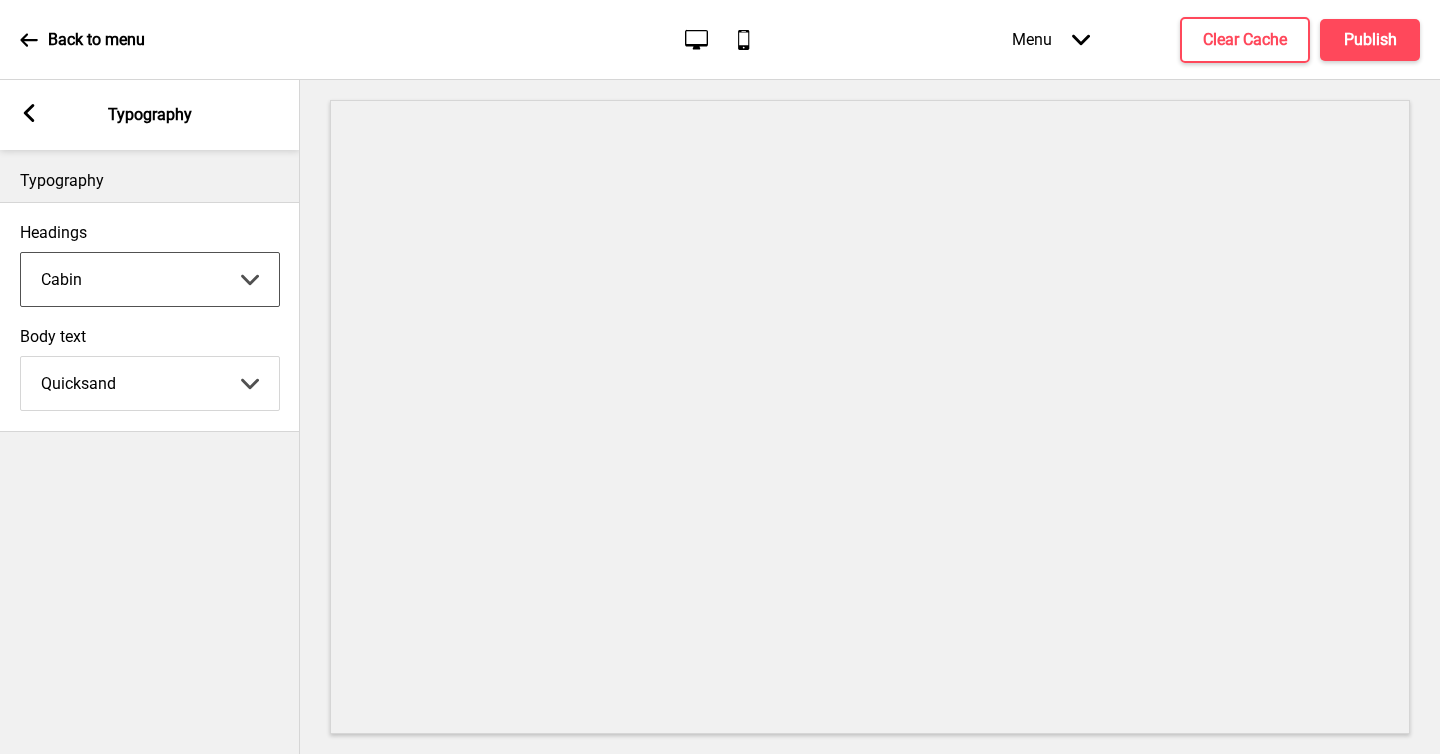 click on "Abhaya Libre Abril Fatface Adobe Garamond Pro Arimo Arsenal Arvo Berkshire Swash Be Vietnam Pro Bitter Bree Serif Cantora One Cabin Courgette Coustard Glegoo Hammersmith One Hind Guntur Josefin Sans Jost Kalam Lato Libre Baskerville Libre Franklin Lora Merriweather Nunito Sans Oregano Oswald Pacifico Playfair Display Prata Quattrocento Quicksand Roboto Roboto Slab Rye Sanchez Signika Trocchi Ubuntu Vollkorn Yeseva One 王漢宗細黑體繁 王漢宗細圓體繁 王漢宗粗明體繁 小米兰亭简 腾翔嘉丽细圆简 腾祥睿黑简 王漢宗波卡體繁一空陰 王漢宗粗圓體繁一雙空 瀨戶字體繁 田氏方筆刷體繁 田氏细笔刷體繁 站酷快乐简体 站酷酷黑 站酷小薇字体简体 Aa晚风 Aa荷包鼓鼓 中文 STSong" at bounding box center [150, 279] 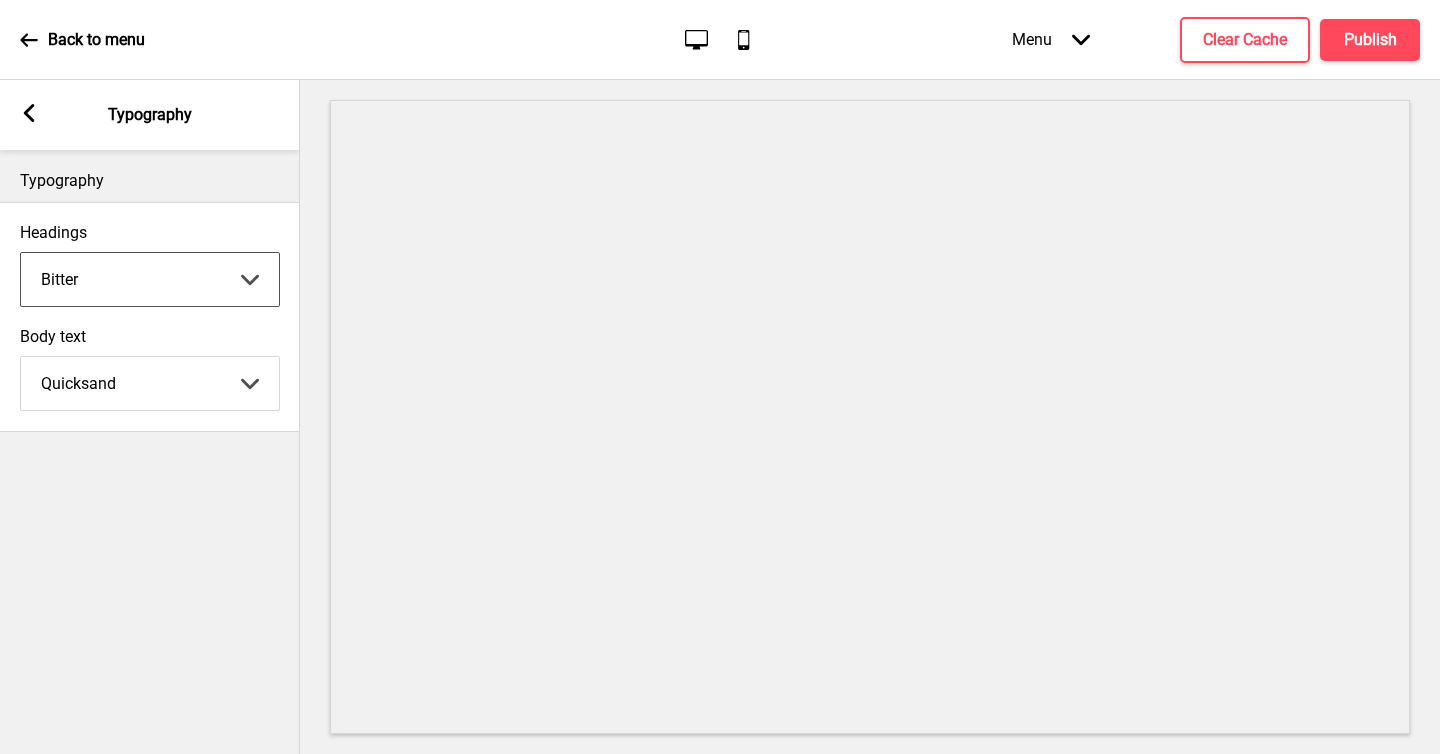 click on "Abhaya Libre Abril Fatface Adobe Garamond Pro Arimo Arsenal Arvo Berkshire Swash Be Vietnam Pro Bitter Bree Serif Cantora One Cabin Courgette Coustard Glegoo Hammersmith One Hind Guntur Josefin Sans Jost Kalam Lato Libre Baskerville Libre Franklin Lora Merriweather Nunito Sans Oregano Oswald Pacifico Playfair Display Prata Quattrocento Quicksand Roboto Roboto Slab Rye Sanchez Signika Trocchi Ubuntu Vollkorn Yeseva One 王漢宗細黑體繁 王漢宗細圓體繁 王漢宗粗明體繁 小米兰亭简 腾翔嘉丽细圆简 腾祥睿黑简 王漢宗波卡體繁一空陰 王漢宗粗圓體繁一雙空 瀨戶字體繁 田氏方筆刷體繁 田氏细笔刷體繁 站酷快乐简体 站酷酷黑 站酷小薇字体简体 Aa晚风 Aa荷包鼓鼓 中文 STSong" at bounding box center (150, 279) 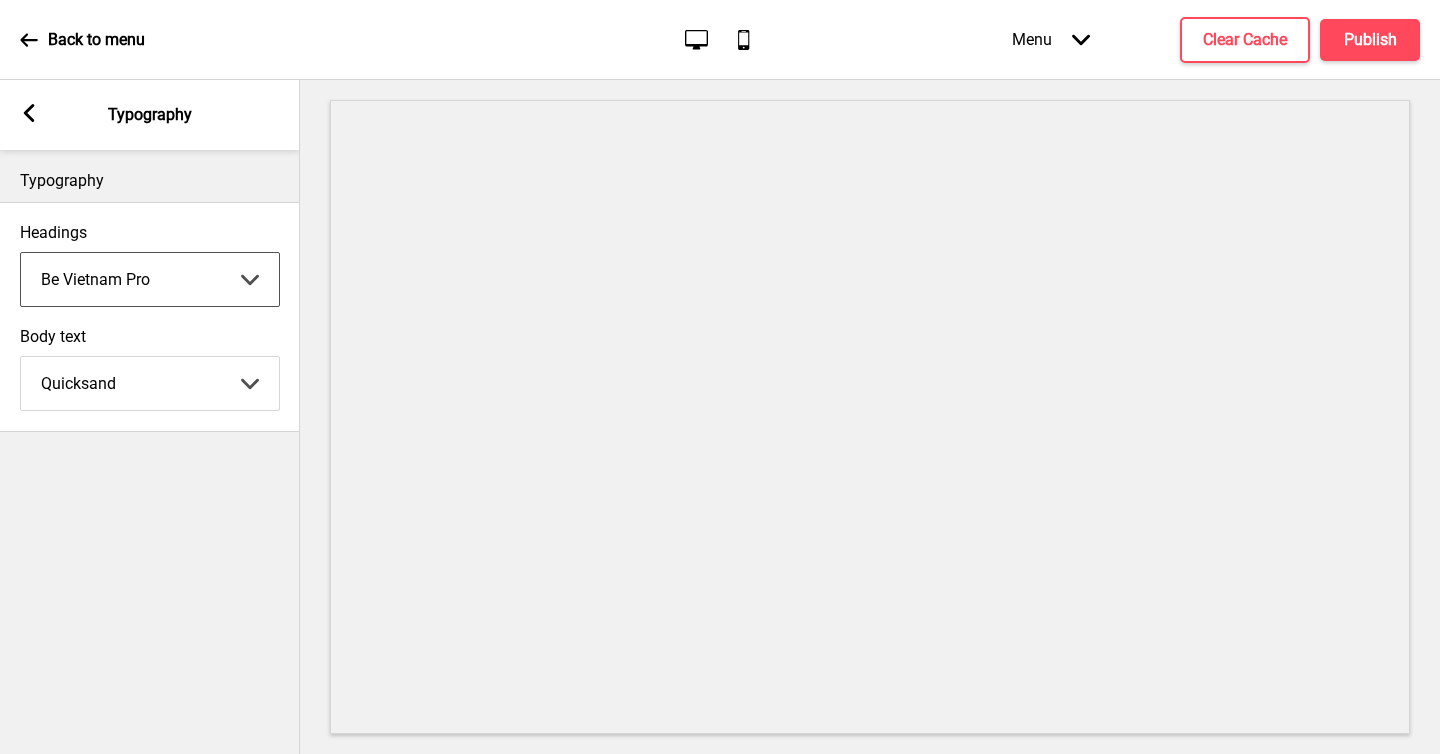 click on "Abhaya Libre Abril Fatface Adobe Garamond Pro Arimo Arsenal Arvo Berkshire Swash Be Vietnam Pro Bitter Bree Serif Cantora One Cabin Courgette Coustard Glegoo Hammersmith One Hind Guntur Josefin Sans Jost Kalam Lato Libre Baskerville Libre Franklin Lora Merriweather Nunito Sans Oregano Oswald Pacifico Playfair Display Prata Quattrocento Quicksand Roboto Roboto Slab Rye Sanchez Signika Trocchi Ubuntu Vollkorn Yeseva One 王漢宗細黑體繁 王漢宗細圓體繁 王漢宗粗明體繁 小米兰亭简 腾翔嘉丽细圆简 腾祥睿黑简 王漢宗波卡體繁一空陰 王漢宗粗圓體繁一雙空 瀨戶字體繁 田氏方筆刷體繁 田氏细笔刷體繁 站酷快乐简体 站酷酷黑 站酷小薇字体简体 Aa晚风 Aa荷包鼓鼓 中文 STSong" at bounding box center [150, 279] 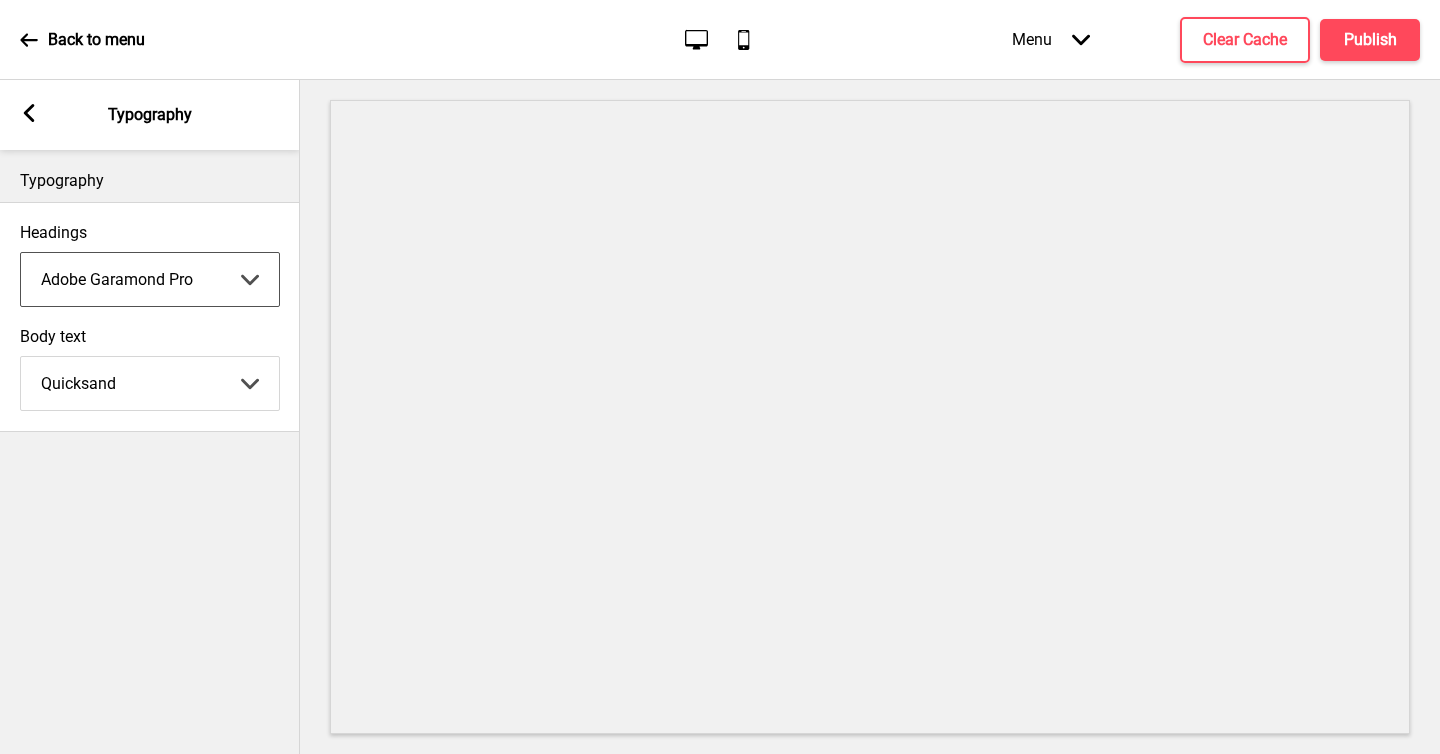 click on "Abhaya Libre Abril Fatface Adobe Garamond Pro Arimo Arsenal Arvo Berkshire Swash Be Vietnam Pro Bitter Bree Serif Cantora One Cabin Courgette Coustard Glegoo Hammersmith One Hind Guntur Josefin Sans Jost Kalam Lato Libre Baskerville Libre Franklin Lora Merriweather Nunito Sans Oregano Oswald Pacifico Playfair Display Prata Quattrocento Quicksand Roboto Roboto Slab Rye Sanchez Signika Trocchi Ubuntu Vollkorn Yeseva One 王漢宗細黑體繁 王漢宗細圓體繁 王漢宗粗明體繁 小米兰亭简 腾翔嘉丽细圆简 腾祥睿黑简 王漢宗波卡體繁一空陰 王漢宗粗圓體繁一雙空 瀨戶字體繁 田氏方筆刷體繁 田氏细笔刷體繁 站酷快乐简体 站酷酷黑 站酷小薇字体简体 Aa晚风 Aa荷包鼓鼓 中文 STSong" at bounding box center (150, 279) 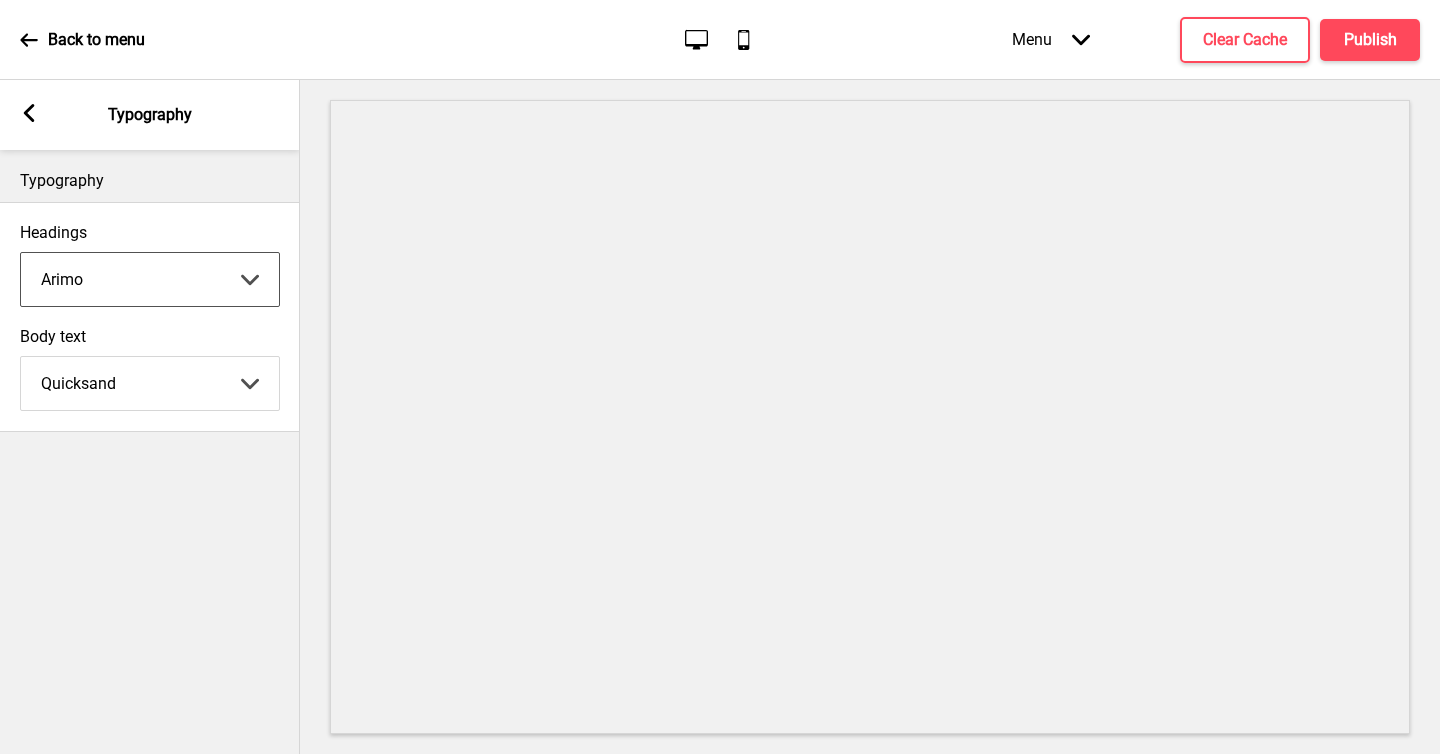 click on "Abhaya Libre Abril Fatface Adobe Garamond Pro Arimo Arsenal Arvo Berkshire Swash Be Vietnam Pro Bitter Bree Serif Cantora One Cabin Courgette Coustard Glegoo Hammersmith One Hind Guntur Josefin Sans Jost Kalam Lato Libre Baskerville Libre Franklin Lora Merriweather Nunito Sans Oregano Oswald Pacifico Playfair Display Prata Quattrocento Quicksand Roboto Roboto Slab Rye Sanchez Signika Trocchi Ubuntu Vollkorn Yeseva One 王漢宗細黑體繁 王漢宗細圓體繁 王漢宗粗明體繁 小米兰亭简 腾翔嘉丽细圆简 腾祥睿黑简 王漢宗波卡體繁一空陰 王漢宗粗圓體繁一雙空 瀨戶字體繁 田氏方筆刷體繁 田氏细笔刷體繁 站酷快乐简体 站酷酷黑 站酷小薇字体简体 Aa晚风 Aa荷包鼓鼓 中文 STSong" at bounding box center (150, 279) 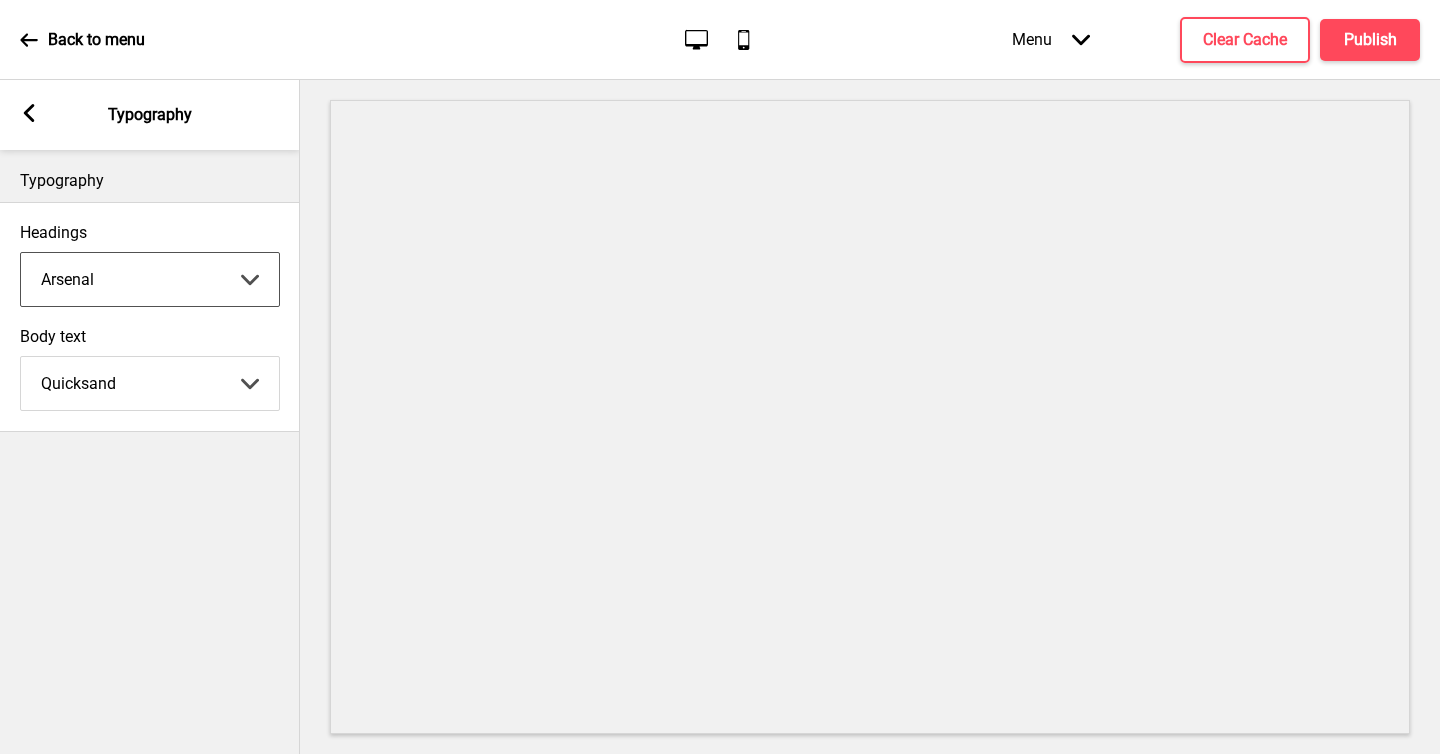 click on "Abhaya Libre Abril Fatface Adobe Garamond Pro Arimo Arsenal Arvo Berkshire Swash Be Vietnam Pro Bitter Bree Serif Cantora One Cabin Courgette Coustard Glegoo Hammersmith One Hind Guntur Josefin Sans Jost Kalam Lato Libre Baskerville Libre Franklin Lora Merriweather Nunito Sans Oregano Oswald Pacifico Playfair Display Prata Quattrocento Quicksand Roboto Roboto Slab Rye Sanchez Signika Trocchi Ubuntu Vollkorn Yeseva One 王漢宗細黑體繁 王漢宗細圓體繁 王漢宗粗明體繁 小米兰亭简 腾翔嘉丽细圆简 腾祥睿黑简 王漢宗波卡體繁一空陰 王漢宗粗圓體繁一雙空 瀨戶字體繁 田氏方筆刷體繁 田氏细笔刷體繁 站酷快乐简体 站酷酷黑 站酷小薇字体简体 Aa晚风 Aa荷包鼓鼓 中文 STSong" at bounding box center [150, 279] 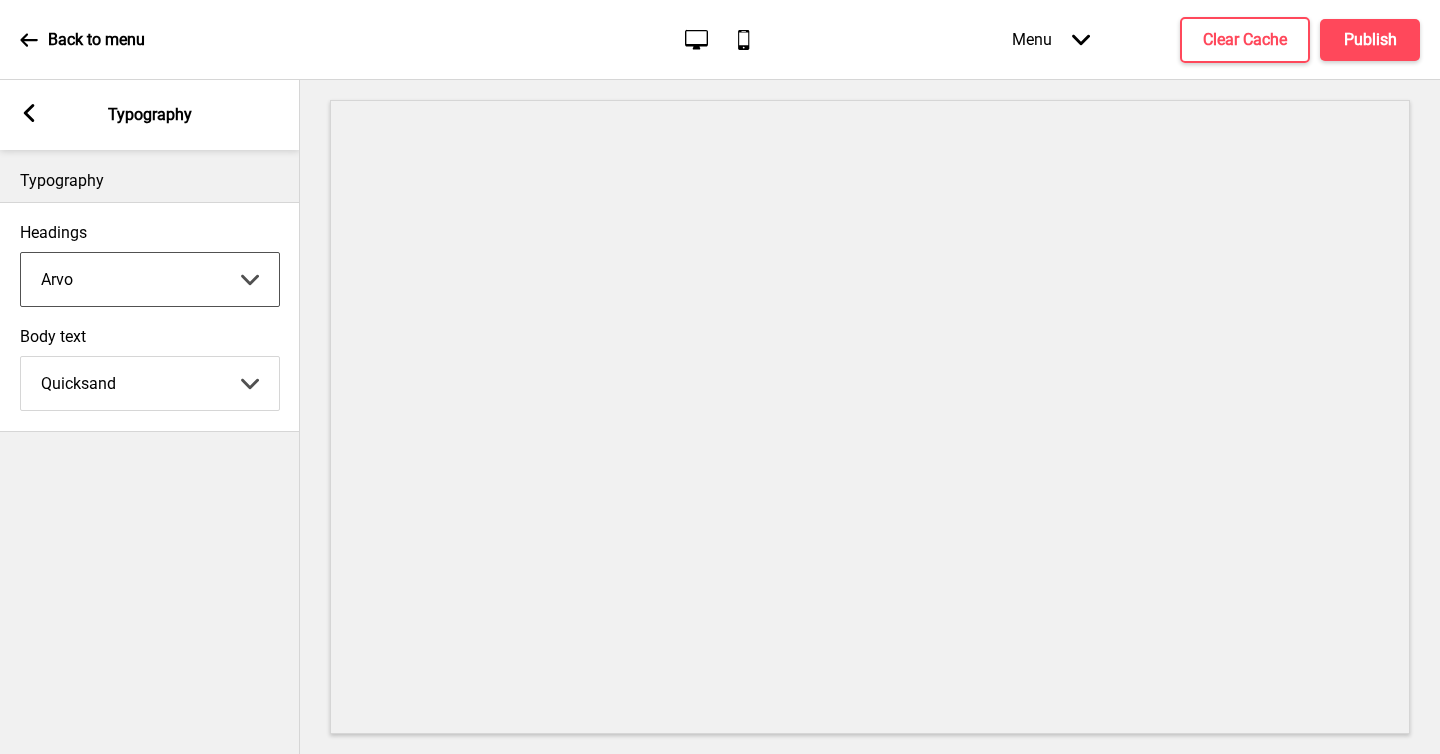 click on "Headings Arvo Abhaya Libre Abril Fatface Adobe Garamond Pro Arimo Arsenal Arvo Berkshire Swash Be Vietnam Pro Bitter Bree Serif Cantora One Cabin Courgette Coustard Glegoo Hammersmith One Hind Guntur Josefin Sans Jost Kalam Lato Libre Baskerville Libre Franklin Lora Merriweather Nunito Sans Oregano Oswald Pacifico Playfair Display Prata Quattrocento Quicksand Roboto Roboto Slab Rye Sanchez Signika Trocchi Ubuntu Vollkorn Yeseva One 王漢宗細黑體繁 王漢宗細圓體繁 王漢宗粗明體繁 小米兰亭简 腾翔嘉丽细圆简 腾祥睿黑简 王漢宗波卡體繁一空陰 王漢宗粗圓體繁一雙空 瀨戶字體繁 田氏方筆刷體繁 田氏细笔刷體繁 站酷快乐简体 站酷酷黑 站酷小薇字体简体 Aa晚风 Aa荷包鼓鼓 中文 STSong Arrow down" at bounding box center (150, 265) 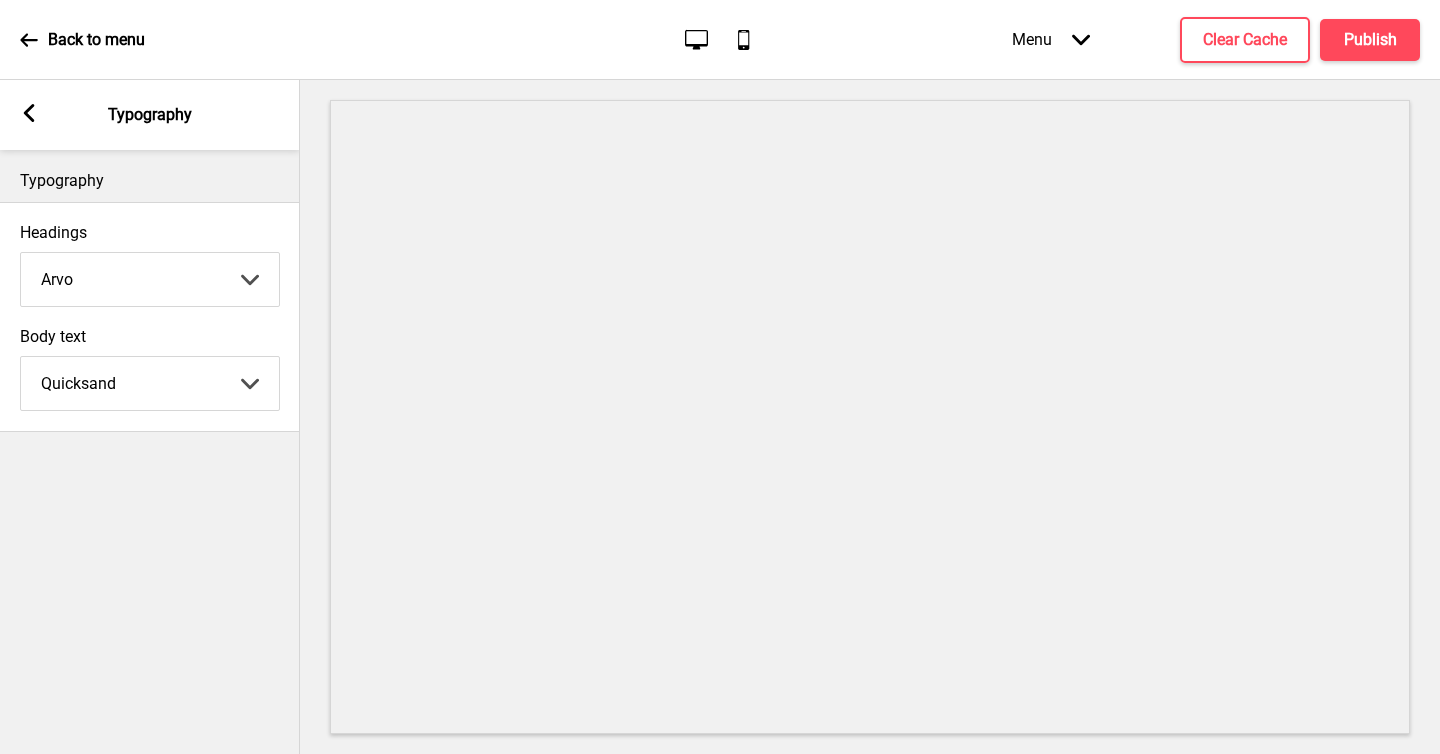 click on "Abhaya Libre Abril Fatface Adobe Garamond Pro Arimo Arsenal Arvo Berkshire Swash Be Vietnam Pro Bitter Bree Serif Cantora One Cabin Courgette Coustard Glegoo Hammersmith One Hind Guntur Josefin Sans Jost Kalam Lato Libre Baskerville Libre Franklin Lora Merriweather Nunito Sans Oregano Oswald Pacifico Playfair Display Prata Quattrocento Quicksand Roboto Roboto Slab Rye Sanchez Signika Trocchi Ubuntu Vollkorn Yeseva One 王漢宗細黑體繁 王漢宗細圓體繁 王漢宗粗明體繁 小米兰亭简 腾翔嘉丽细圆简 腾祥睿黑简 王漢宗波卡體繁一空陰 王漢宗粗圓體繁一雙空 瀨戶字體繁 田氏方筆刷體繁 田氏细笔刷體繁 站酷快乐简体 站酷酷黑 站酷小薇字体简体 Aa晚风 Aa荷包鼓鼓 中文 STSong" at bounding box center [150, 279] 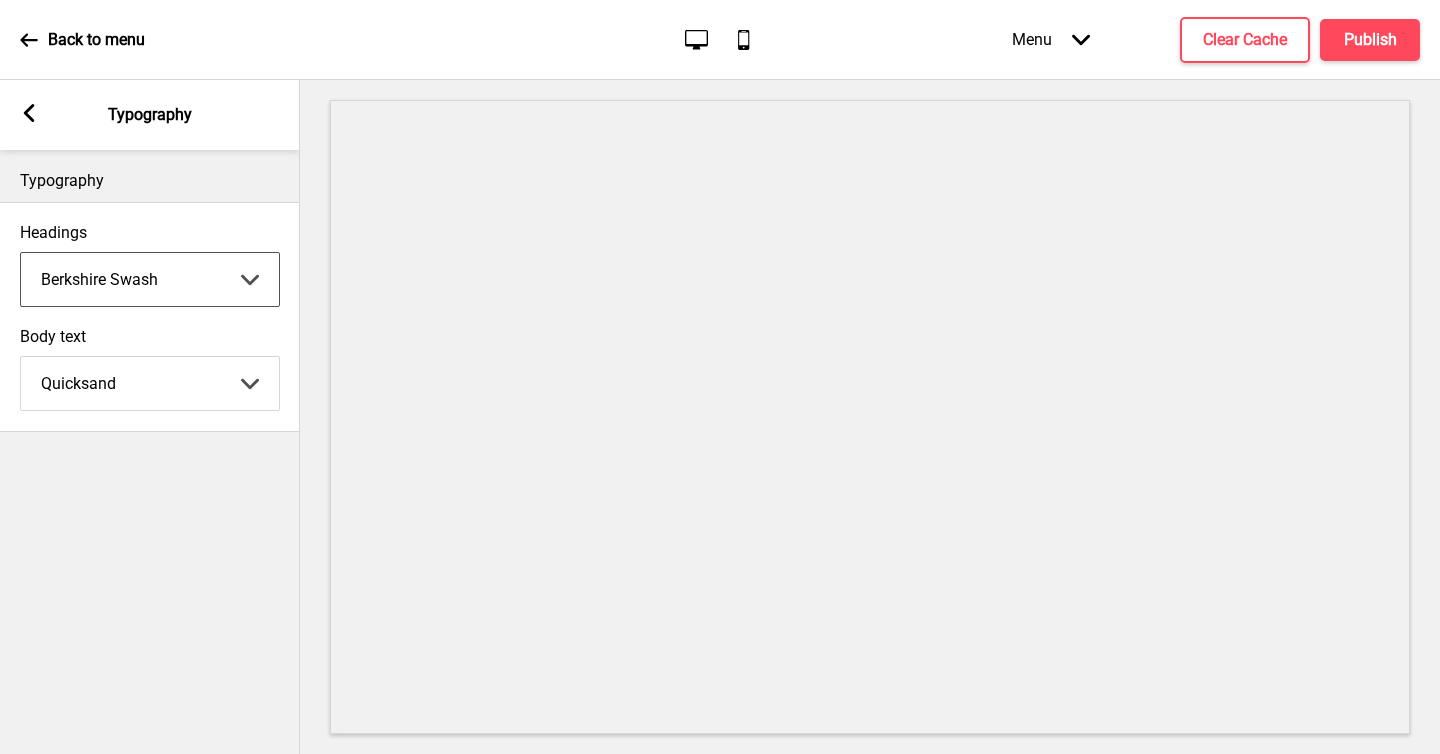 click on "Abhaya Libre Abril Fatface Adobe Garamond Pro Arimo Arsenal Arvo Berkshire Swash Be Vietnam Pro Bitter Bree Serif Cantora One Cabin Courgette Coustard Glegoo Hammersmith One Hind Guntur Josefin Sans Jost Kalam Lato Libre Baskerville Libre Franklin Lora Merriweather Nunito Sans Oregano Oswald Pacifico Playfair Display Prata Quattrocento Quicksand Roboto Roboto Slab Rye Sanchez Signika Trocchi Ubuntu Vollkorn Yeseva One 王漢宗細黑體繁 王漢宗細圓體繁 王漢宗粗明體繁 小米兰亭简 腾翔嘉丽细圆简 腾祥睿黑简 王漢宗波卡體繁一空陰 王漢宗粗圓體繁一雙空 瀨戶字體繁 田氏方筆刷體繁 田氏细笔刷體繁 站酷快乐简体 站酷酷黑 站酷小薇字体简体 Aa晚风 Aa荷包鼓鼓 中文 STSong" at bounding box center [150, 279] 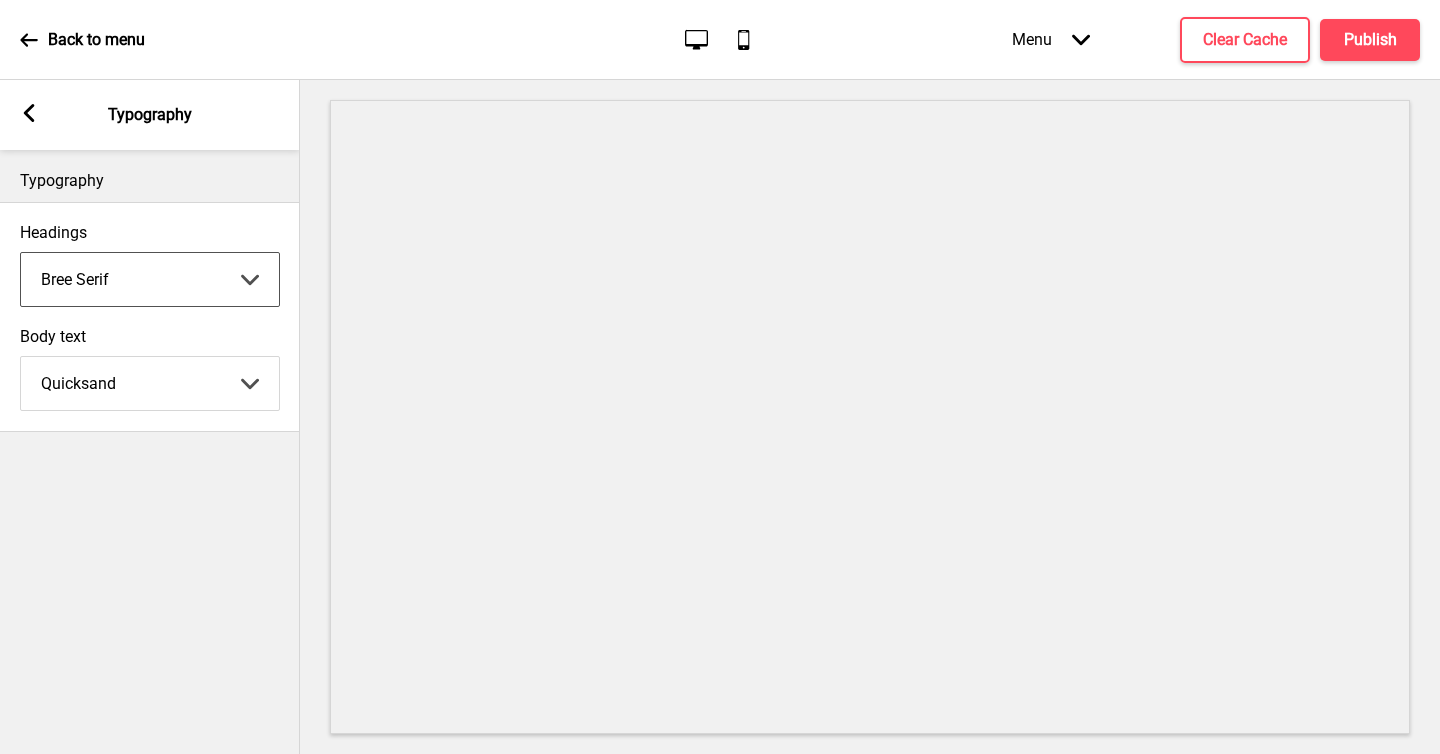click on "Abhaya Libre Abril Fatface Adobe Garamond Pro Arimo Arsenal Arvo Berkshire Swash Be Vietnam Pro Bitter Bree Serif Cantora One Cabin Courgette Coustard Glegoo Hammersmith One Hind Guntur Josefin Sans Jost Kalam Lato Libre Baskerville Libre Franklin Lora Merriweather Nunito Sans Oregano Oswald Pacifico Playfair Display Prata Quattrocento Quicksand Roboto Roboto Slab Rye Sanchez Signika Trocchi Ubuntu Vollkorn Yeseva One 王漢宗細黑體繁 王漢宗細圓體繁 王漢宗粗明體繁 小米兰亭简 腾翔嘉丽细圆简 腾祥睿黑简 王漢宗波卡體繁一空陰 王漢宗粗圓體繁一雙空 瀨戶字體繁 田氏方筆刷體繁 田氏细笔刷體繁 站酷快乐简体 站酷酷黑 站酷小薇字体简体 Aa晚风 Aa荷包鼓鼓 中文 STSong" at bounding box center (150, 279) 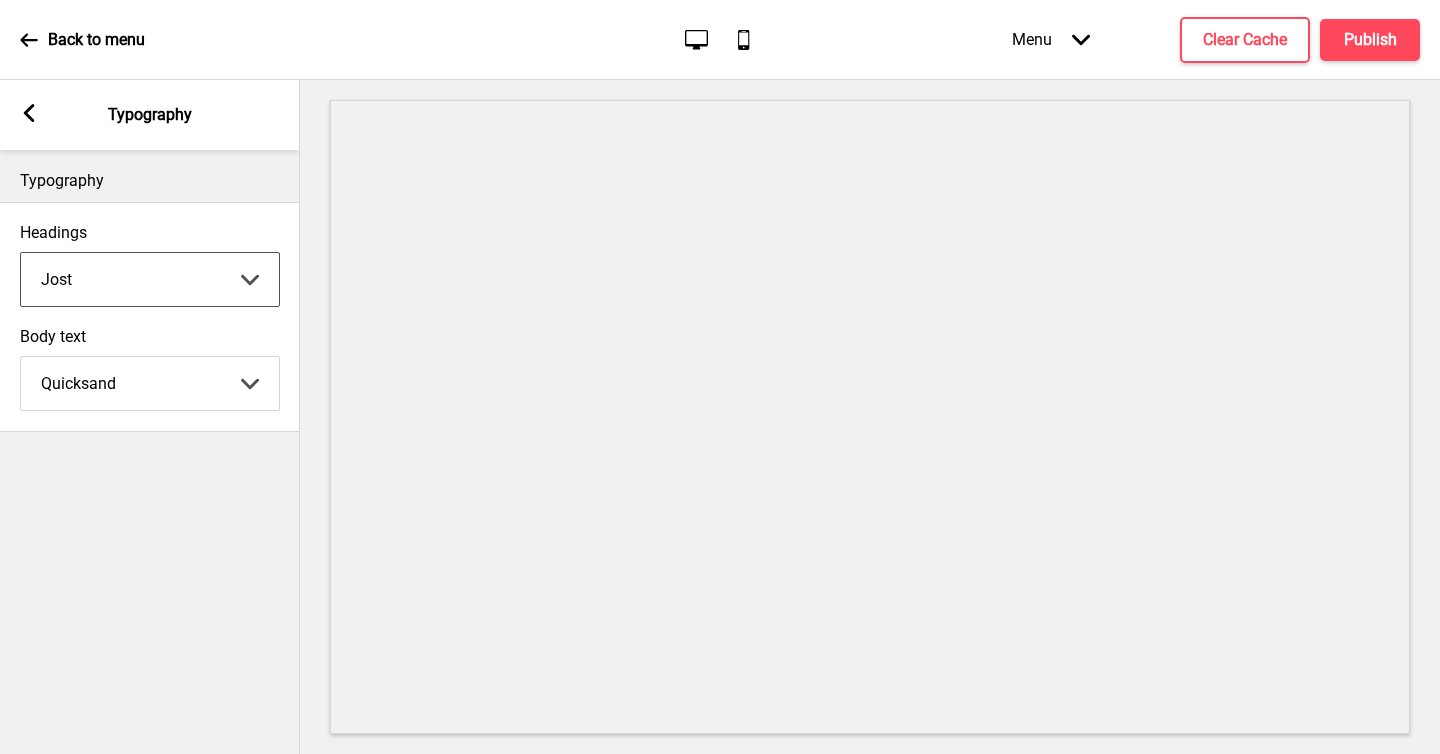 click on "Abhaya Libre Abril Fatface Adobe Garamond Pro Arimo Arsenal Arvo Berkshire Swash Be Vietnam Pro Bitter Bree Serif Cantora One Cabin Courgette Coustard Glegoo Hammersmith One Hind Guntur Josefin Sans Jost Kalam Lato Libre Baskerville Libre Franklin Lora Merriweather Nunito Sans Oregano Oswald Pacifico Playfair Display Prata Quattrocento Quicksand Roboto Roboto Slab Rye Sanchez Signika Trocchi Ubuntu Vollkorn Yeseva One 王漢宗細黑體繁 王漢宗細圓體繁 王漢宗粗明體繁 小米兰亭简 腾翔嘉丽细圆简 腾祥睿黑简 王漢宗波卡體繁一空陰 王漢宗粗圓體繁一雙空 瀨戶字體繁 田氏方筆刷體繁 田氏细笔刷體繁 站酷快乐简体 站酷酷黑 站酷小薇字体简体 Aa晚风 Aa荷包鼓鼓 中文 STSong" at bounding box center (150, 279) 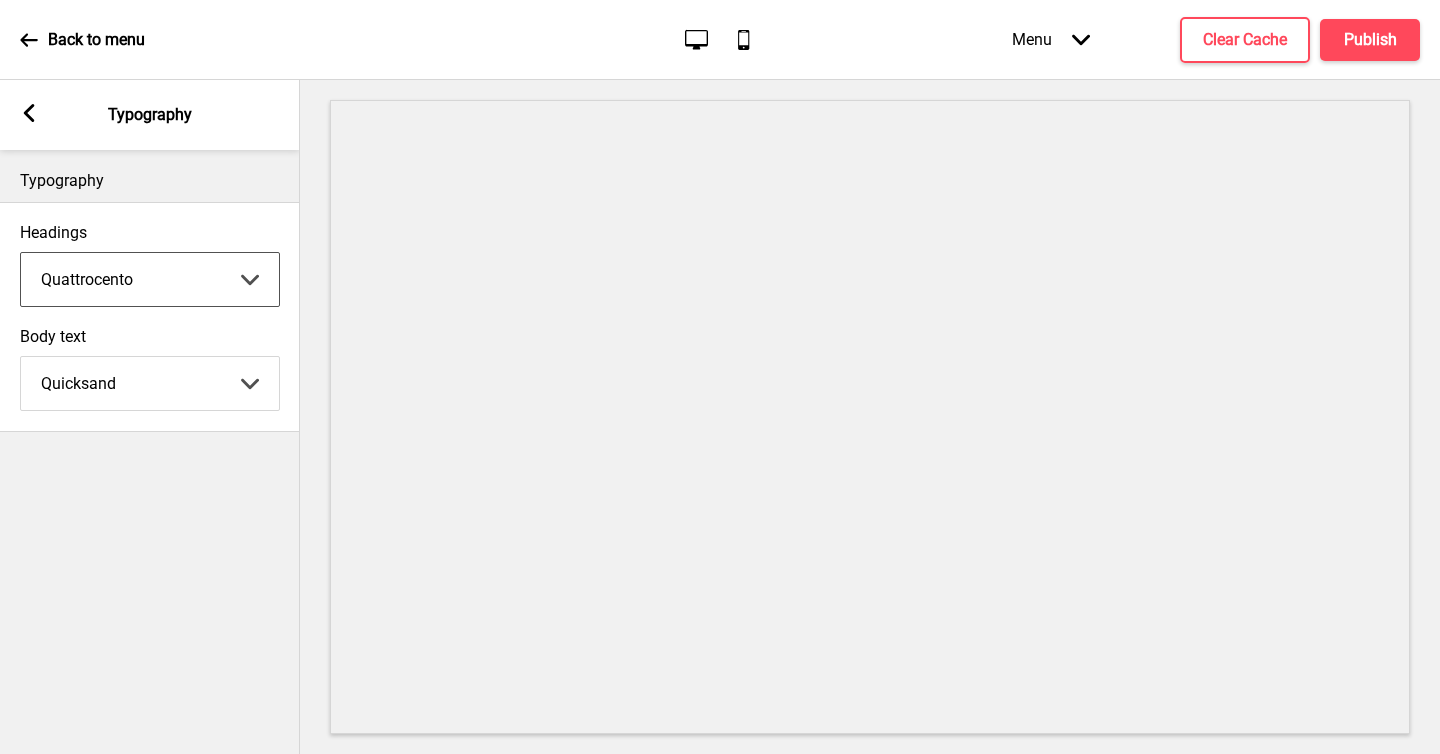 click on "Abhaya Libre Abril Fatface Adobe Garamond Pro Arimo Arsenal Arvo Berkshire Swash Be Vietnam Pro Bitter Bree Serif Cantora One Cabin Courgette Coustard Glegoo Hammersmith One Hind Guntur Josefin Sans Jost Kalam Lato Libre Baskerville Libre Franklin Lora Merriweather Nunito Sans Oregano Oswald Pacifico Playfair Display Prata Quattrocento Quicksand Roboto Roboto Slab Rye Sanchez Signika Trocchi Ubuntu Vollkorn Yeseva One 王漢宗細黑體繁 王漢宗細圓體繁 王漢宗粗明體繁 小米兰亭简 腾翔嘉丽细圆简 腾祥睿黑简 王漢宗波卡體繁一空陰 王漢宗粗圓體繁一雙空 瀨戶字體繁 田氏方筆刷體繁 田氏细笔刷體繁 站酷快乐简体 站酷酷黑 站酷小薇字体简体 Aa晚风 Aa荷包鼓鼓 中文 STSong" at bounding box center (150, 279) 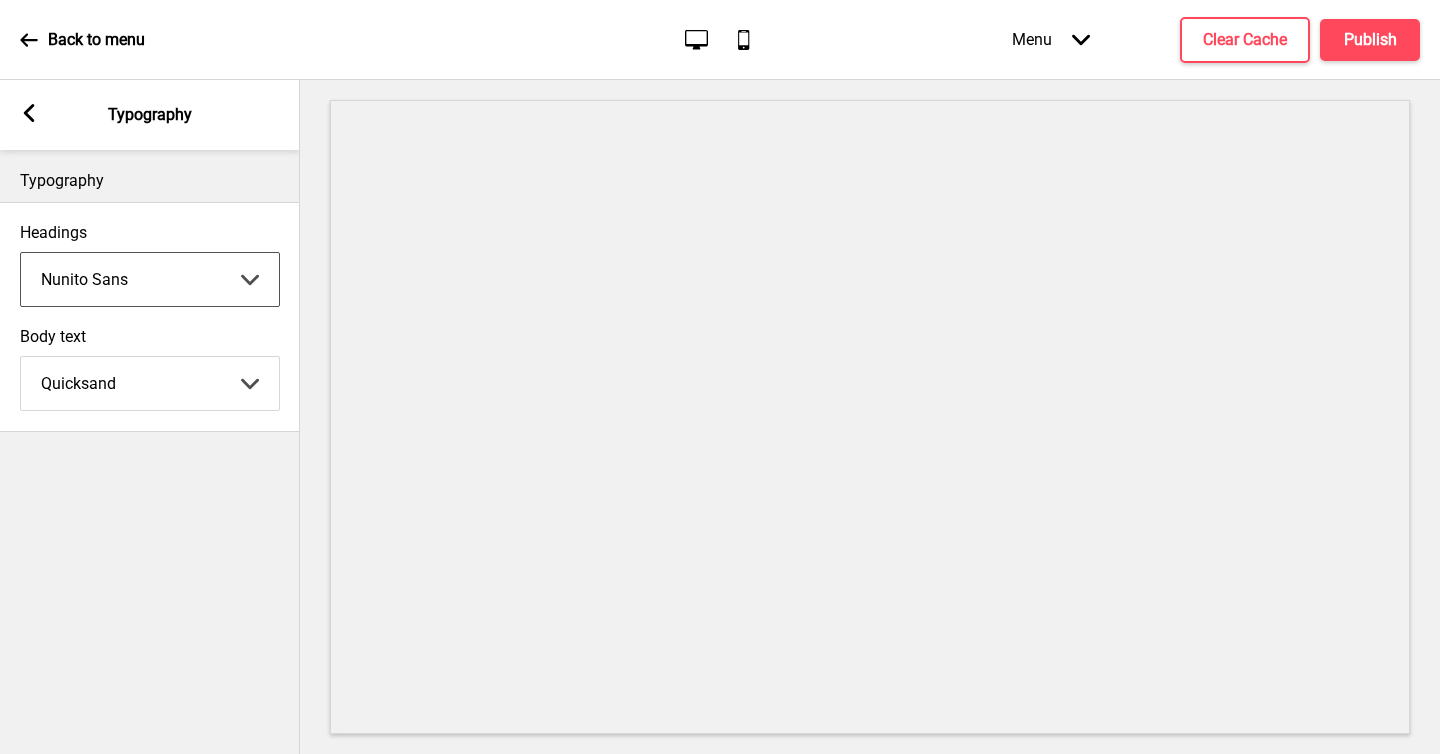 click on "Abhaya Libre Abril Fatface Adobe Garamond Pro Arimo Arsenal Arvo Berkshire Swash Be Vietnam Pro Bitter Bree Serif Cantora One Cabin Courgette Coustard Glegoo Hammersmith One Hind Guntur Josefin Sans Jost Kalam Lato Libre Baskerville Libre Franklin Lora Merriweather Nunito Sans Oregano Oswald Pacifico Playfair Display Prata Quattrocento Quicksand Roboto Roboto Slab Rye Sanchez Signika Trocchi Ubuntu Vollkorn Yeseva One 王漢宗細黑體繁 王漢宗細圓體繁 王漢宗粗明體繁 小米兰亭简 腾翔嘉丽细圆简 腾祥睿黑简 王漢宗波卡體繁一空陰 王漢宗粗圓體繁一雙空 瀨戶字體繁 田氏方筆刷體繁 田氏细笔刷體繁 站酷快乐简体 站酷酷黑 站酷小薇字体简体 Aa晚风 Aa荷包鼓鼓 中文 STSong" at bounding box center [150, 279] 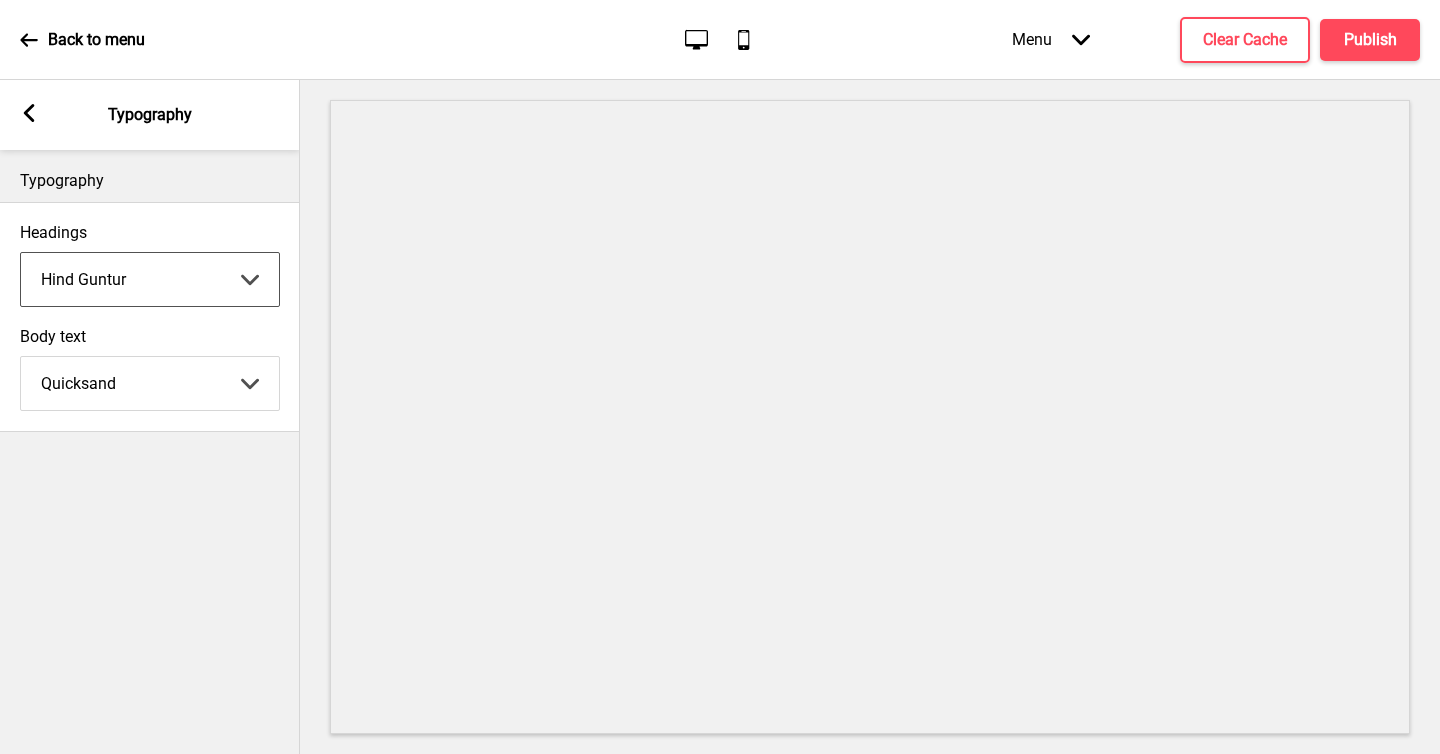 click on "Abhaya Libre Abril Fatface Adobe Garamond Pro Arimo Arsenal Arvo Berkshire Swash Be Vietnam Pro Bitter Bree Serif Cantora One Cabin Courgette Coustard Glegoo Hammersmith One Hind Guntur Josefin Sans Jost Kalam Lato Libre Baskerville Libre Franklin Lora Merriweather Nunito Sans Oregano Oswald Pacifico Playfair Display Prata Quattrocento Quicksand Roboto Roboto Slab Rye Sanchez Signika Trocchi Ubuntu Vollkorn Yeseva One 王漢宗細黑體繁 王漢宗細圓體繁 王漢宗粗明體繁 小米兰亭简 腾翔嘉丽细圆简 腾祥睿黑简 王漢宗波卡體繁一空陰 王漢宗粗圓體繁一雙空 瀨戶字體繁 田氏方筆刷體繁 田氏细笔刷體繁 站酷快乐简体 站酷酷黑 站酷小薇字体简体 Aa晚风 Aa荷包鼓鼓 中文 STSong" at bounding box center (150, 279) 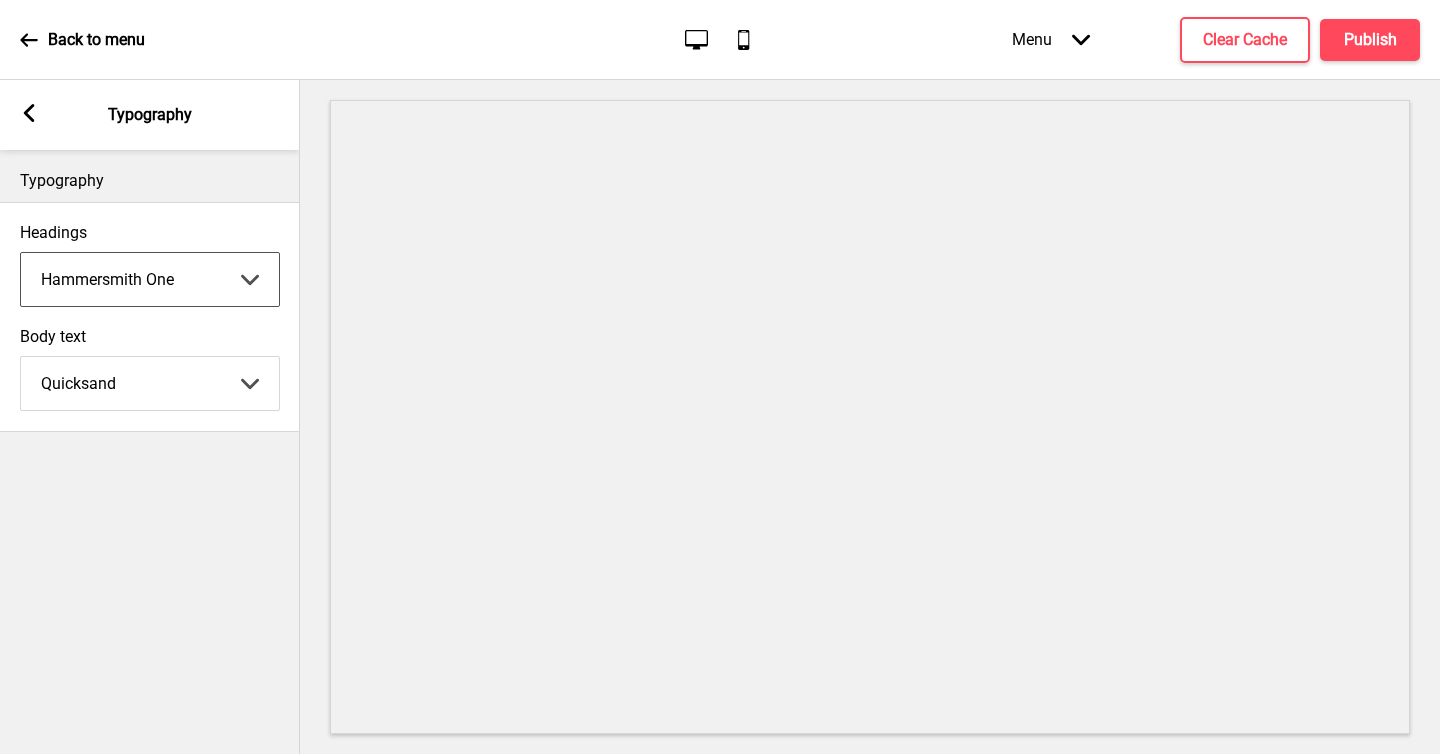click on "Abhaya Libre Abril Fatface Adobe Garamond Pro Arimo Arsenal Arvo Berkshire Swash Be Vietnam Pro Bitter Bree Serif Cantora One Cabin Courgette Coustard Glegoo Hammersmith One Hind Guntur Josefin Sans Jost Kalam Lato Libre Baskerville Libre Franklin Lora Merriweather Nunito Sans Oregano Oswald Pacifico Playfair Display Prata Quattrocento Quicksand Roboto Roboto Slab Rye Sanchez Signika Trocchi Ubuntu Vollkorn Yeseva One 王漢宗細黑體繁 王漢宗細圓體繁 王漢宗粗明體繁 小米兰亭简 腾翔嘉丽细圆简 腾祥睿黑简 王漢宗波卡體繁一空陰 王漢宗粗圓體繁一雙空 瀨戶字體繁 田氏方筆刷體繁 田氏细笔刷體繁 站酷快乐简体 站酷酷黑 站酷小薇字体简体 Aa晚风 Aa荷包鼓鼓 中文 STSong" at bounding box center [150, 383] 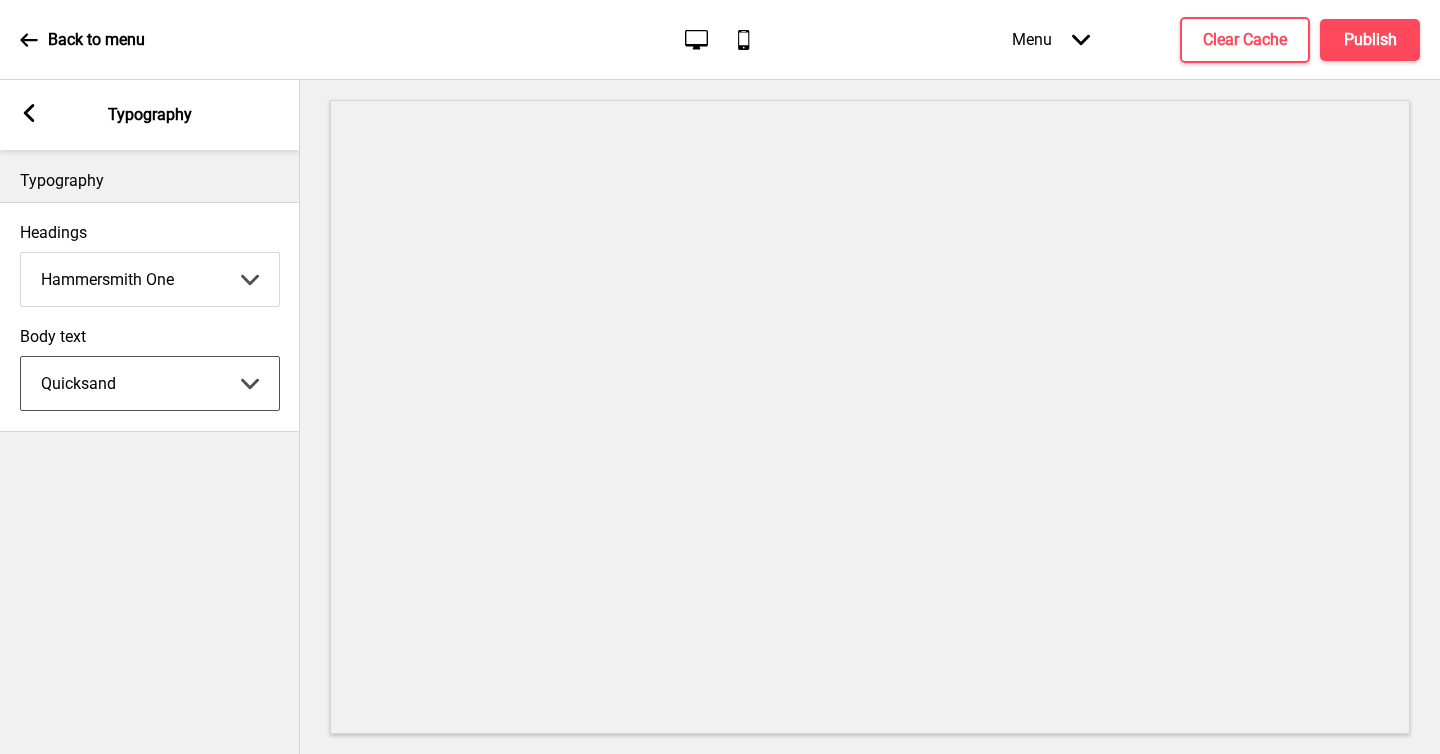 select on "Hammersmith One" 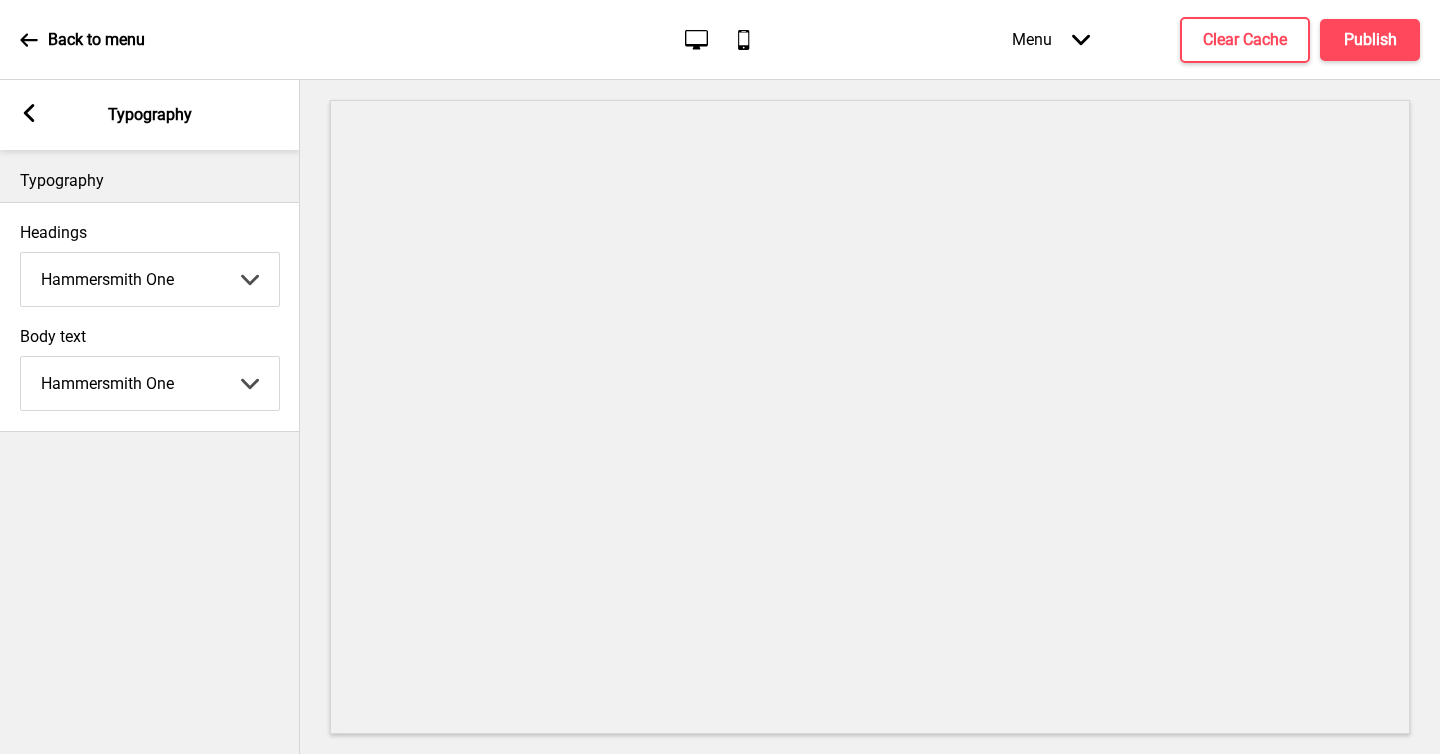click at bounding box center (29, 113) 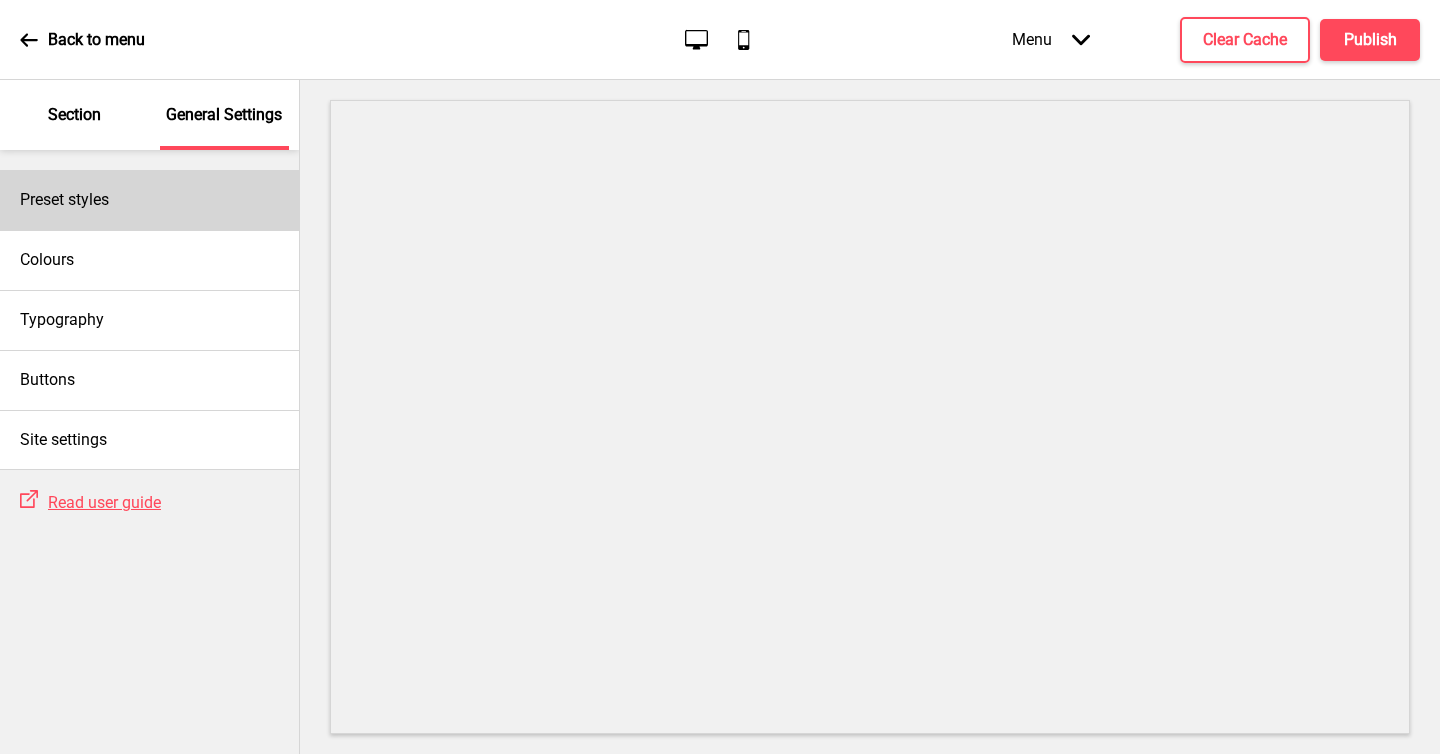 click on "Preset styles" at bounding box center (64, 200) 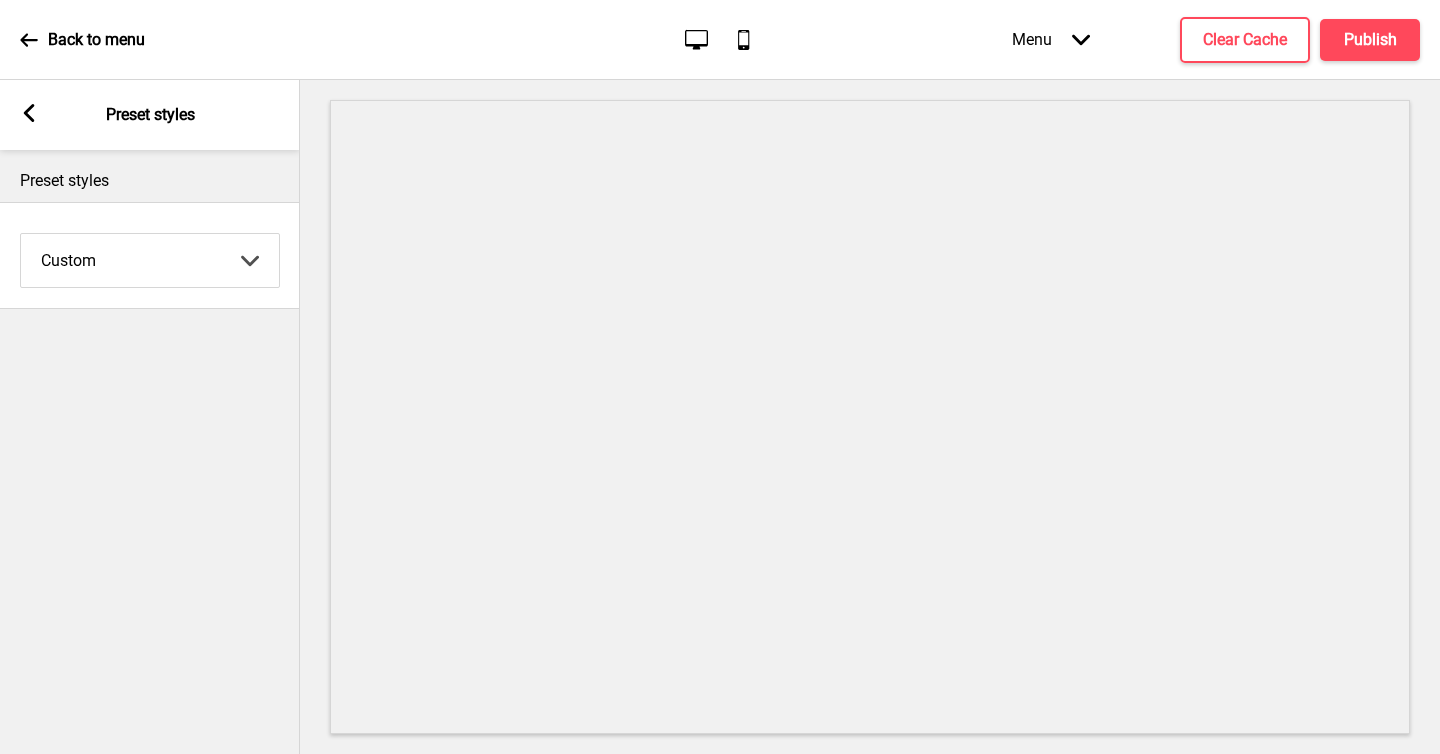 click on "Arrow left Preset styles" at bounding box center (150, 115) 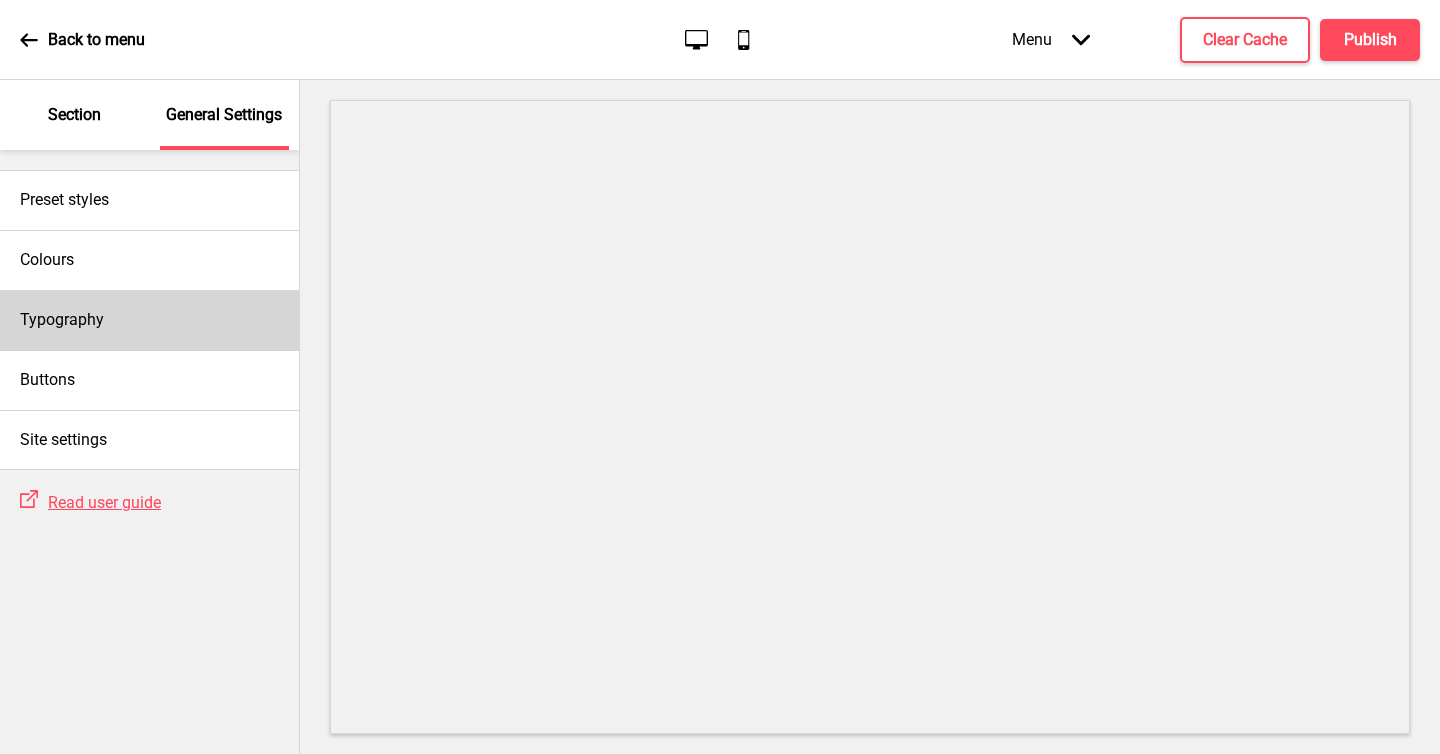 click on "Typography" at bounding box center [149, 320] 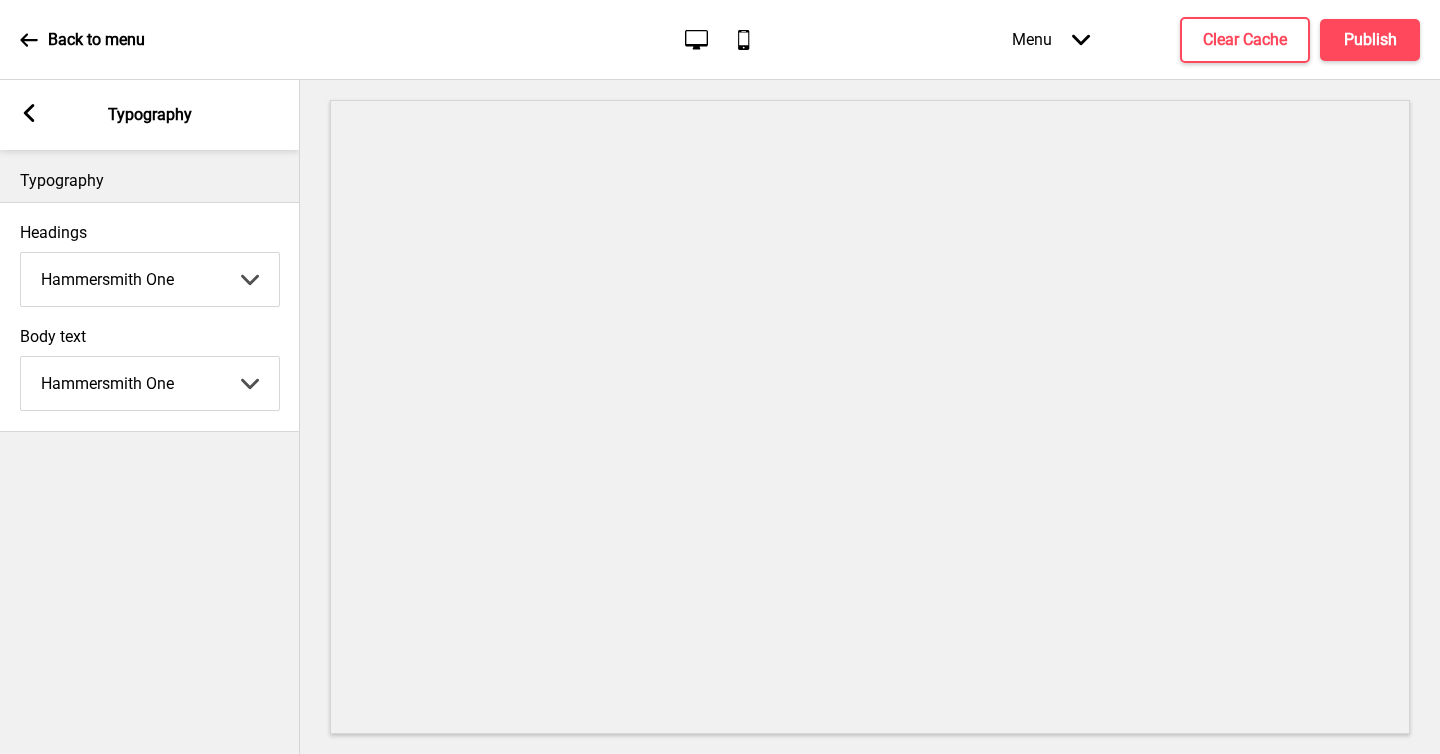 click on "Arrow left Typography" at bounding box center [150, 115] 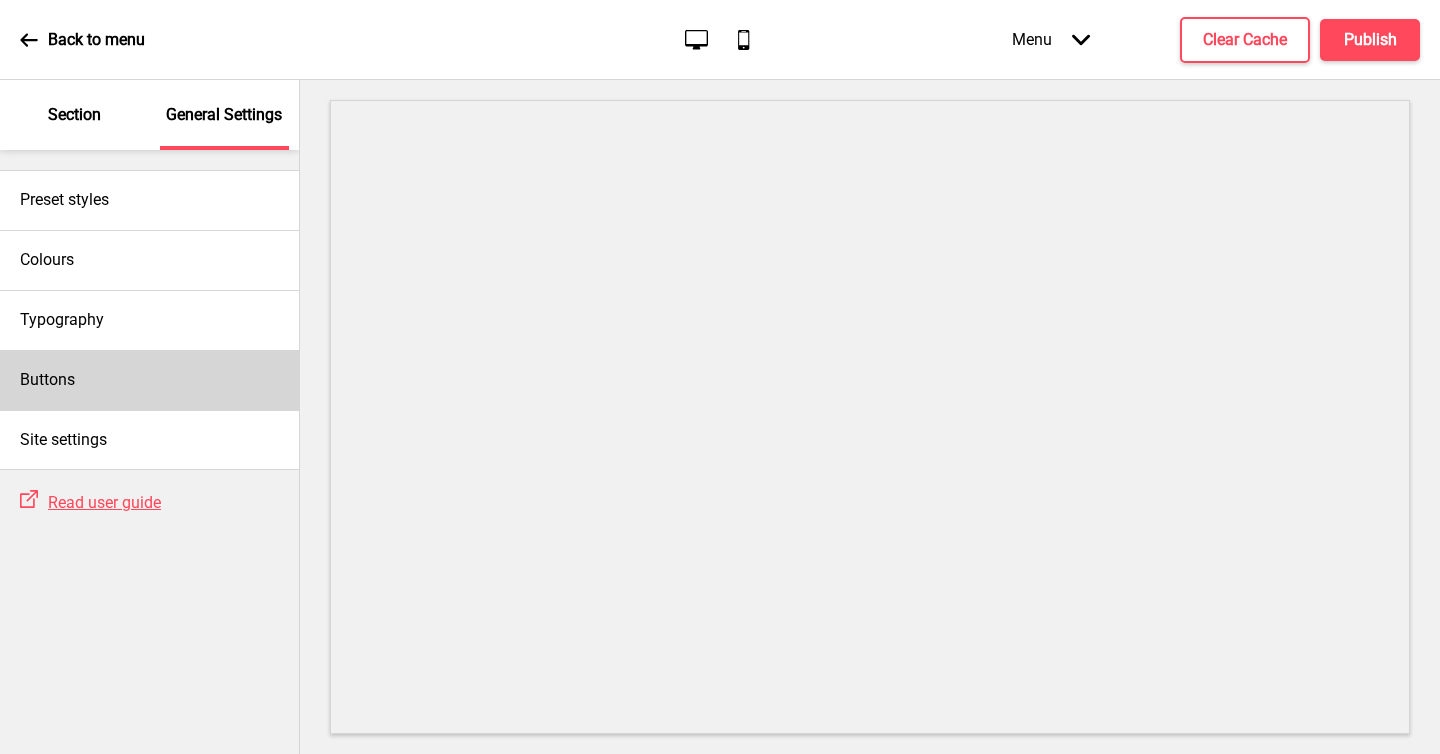 click on "Buttons" at bounding box center (149, 380) 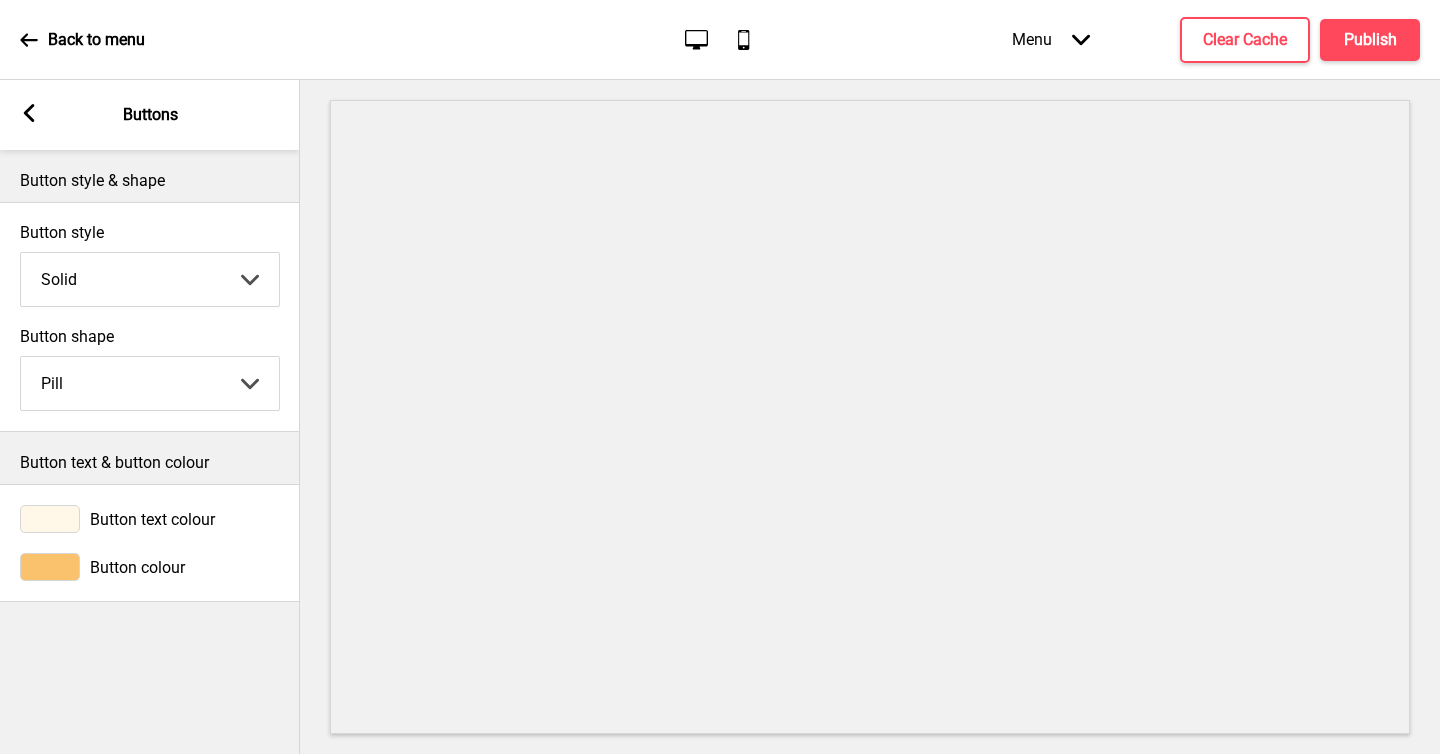 click at bounding box center [29, 113] 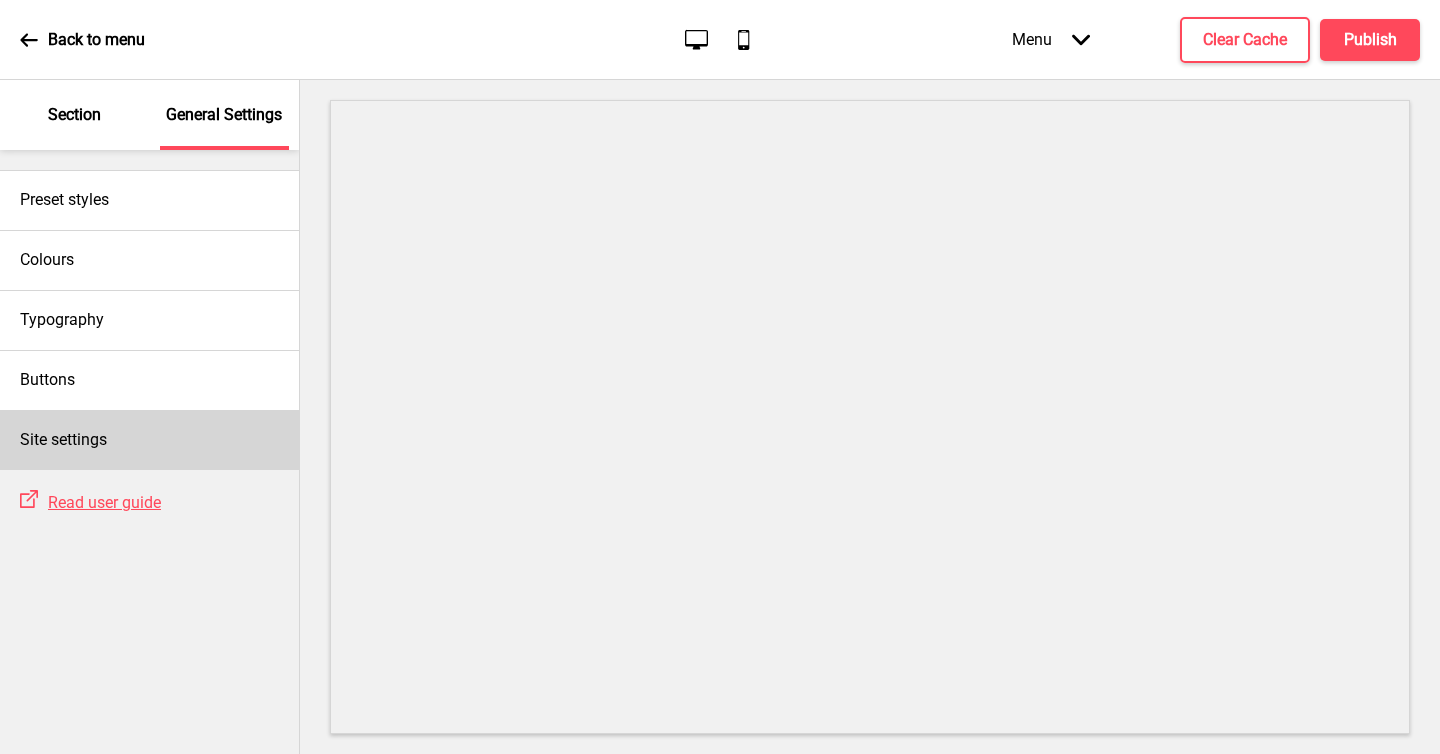 click on "Site settings" at bounding box center (149, 440) 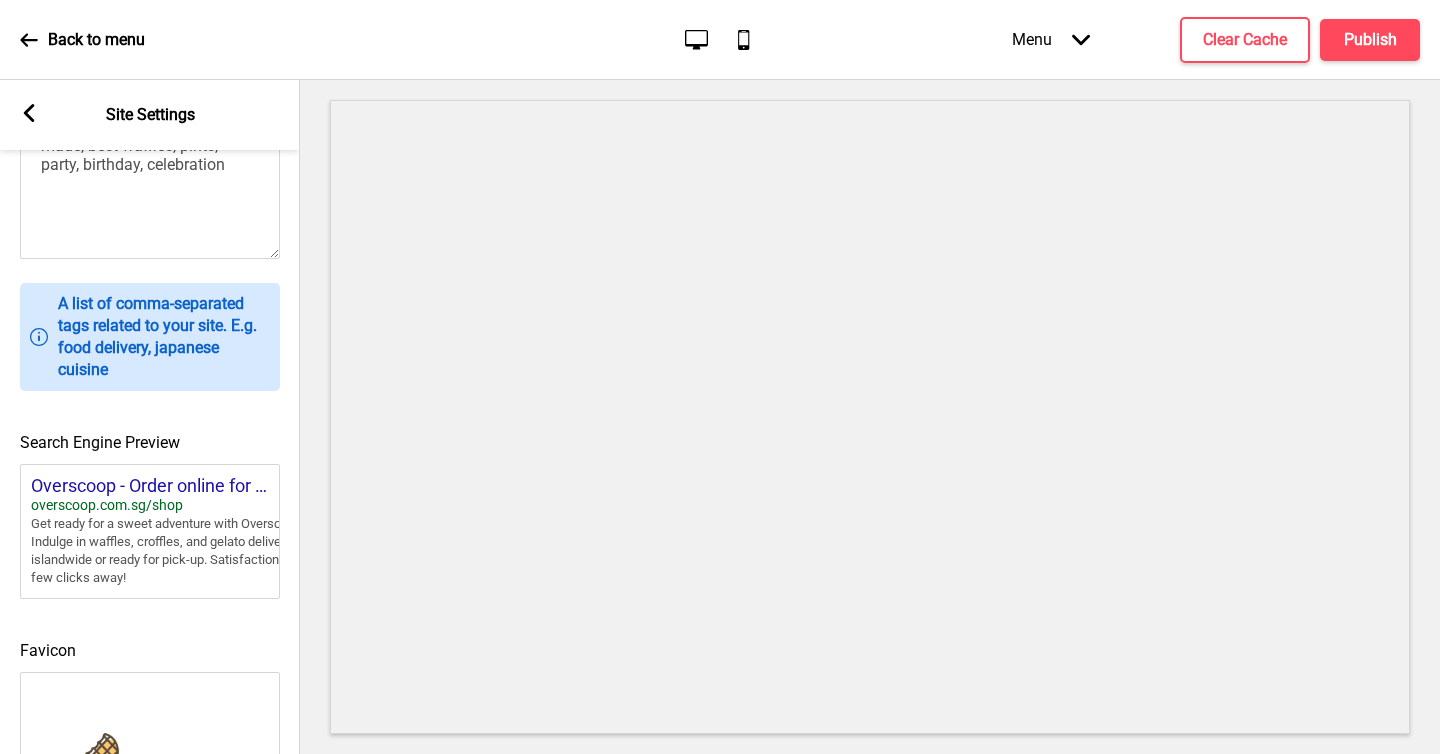 scroll, scrollTop: 0, scrollLeft: 0, axis: both 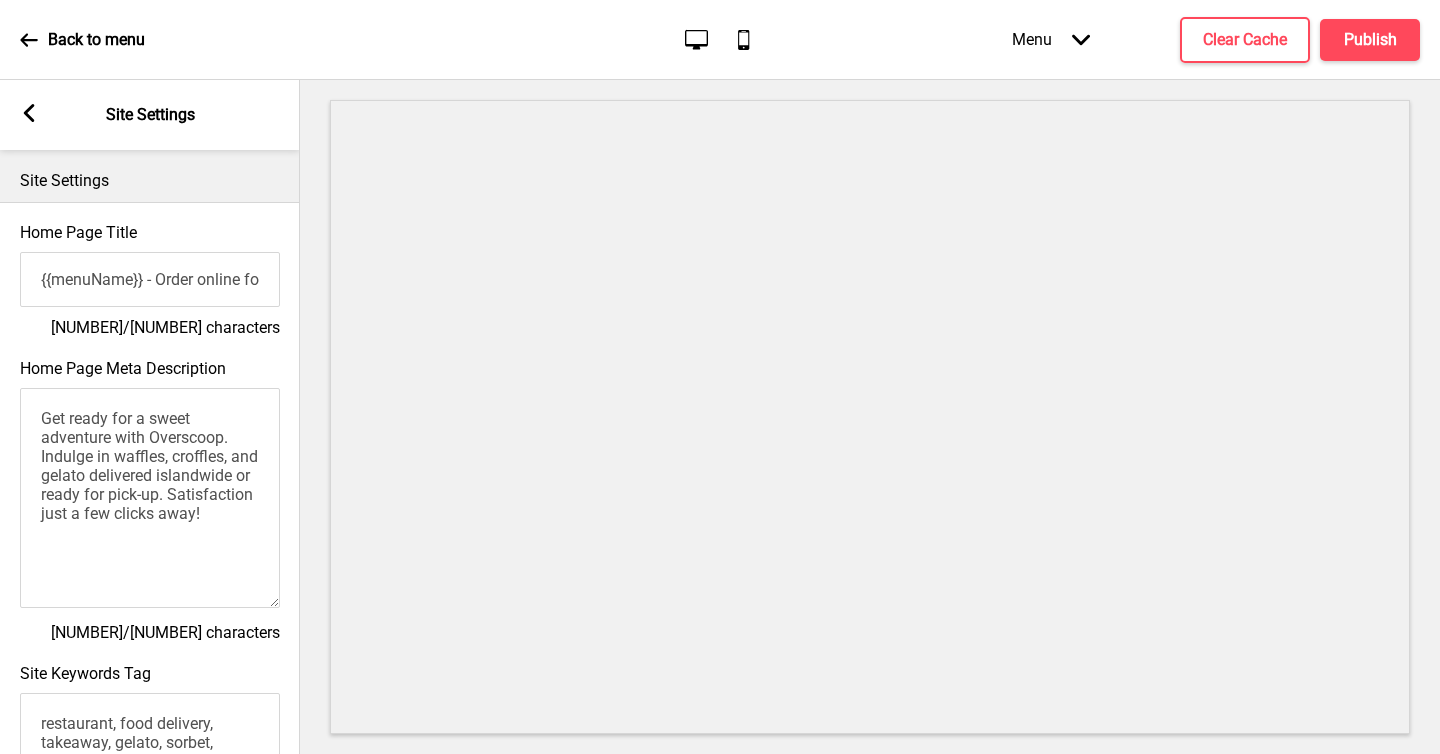 click on "Arrow left Site Settings" at bounding box center (150, 115) 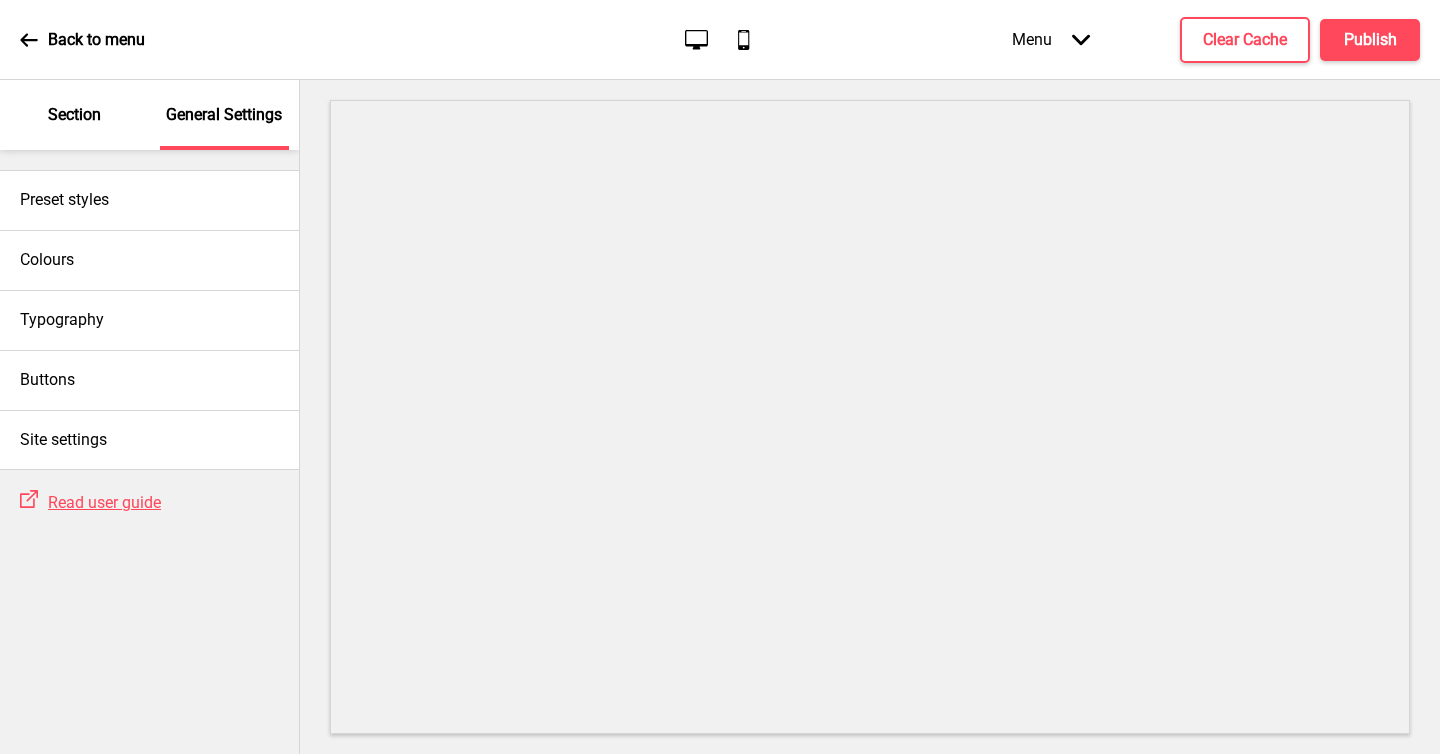 click on "Section" at bounding box center [75, 115] 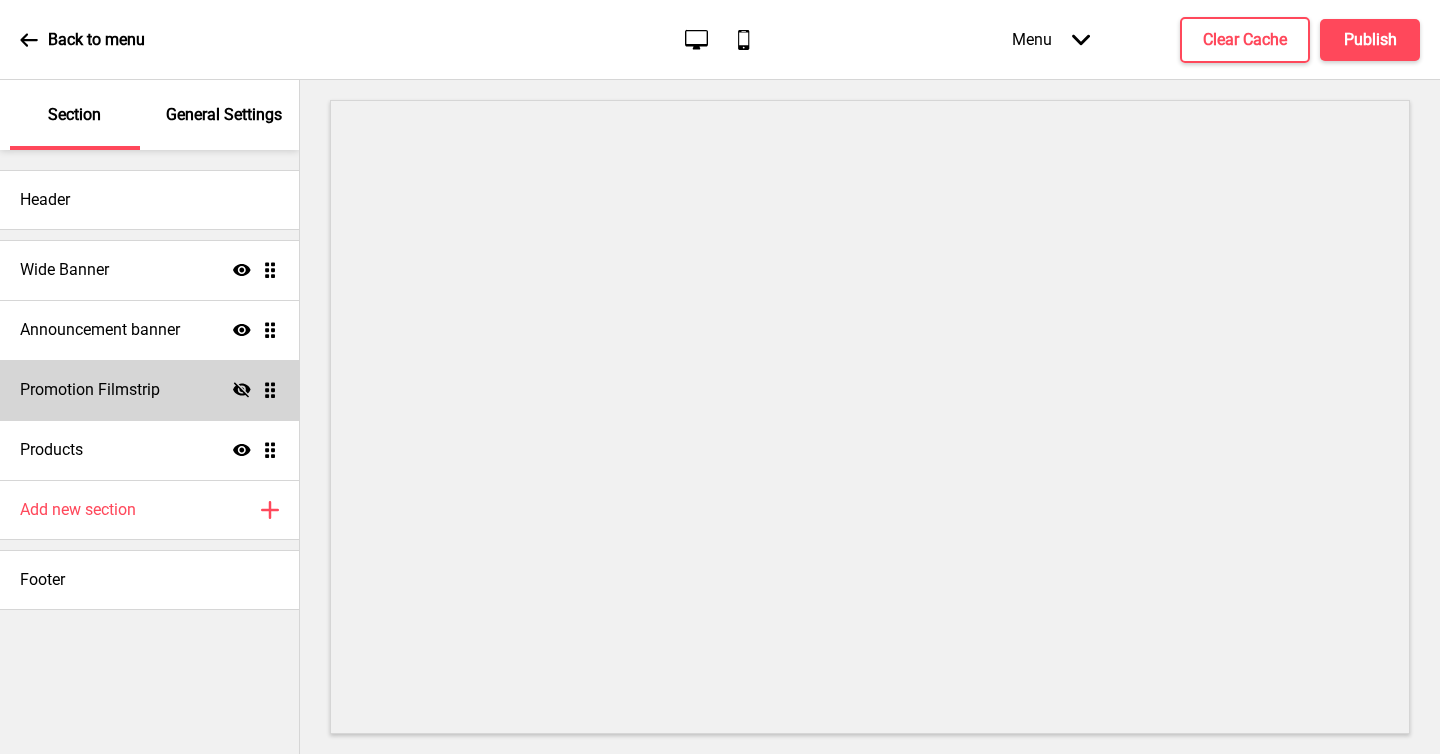 click on "Promotion Filmstrip" at bounding box center (64, 270) 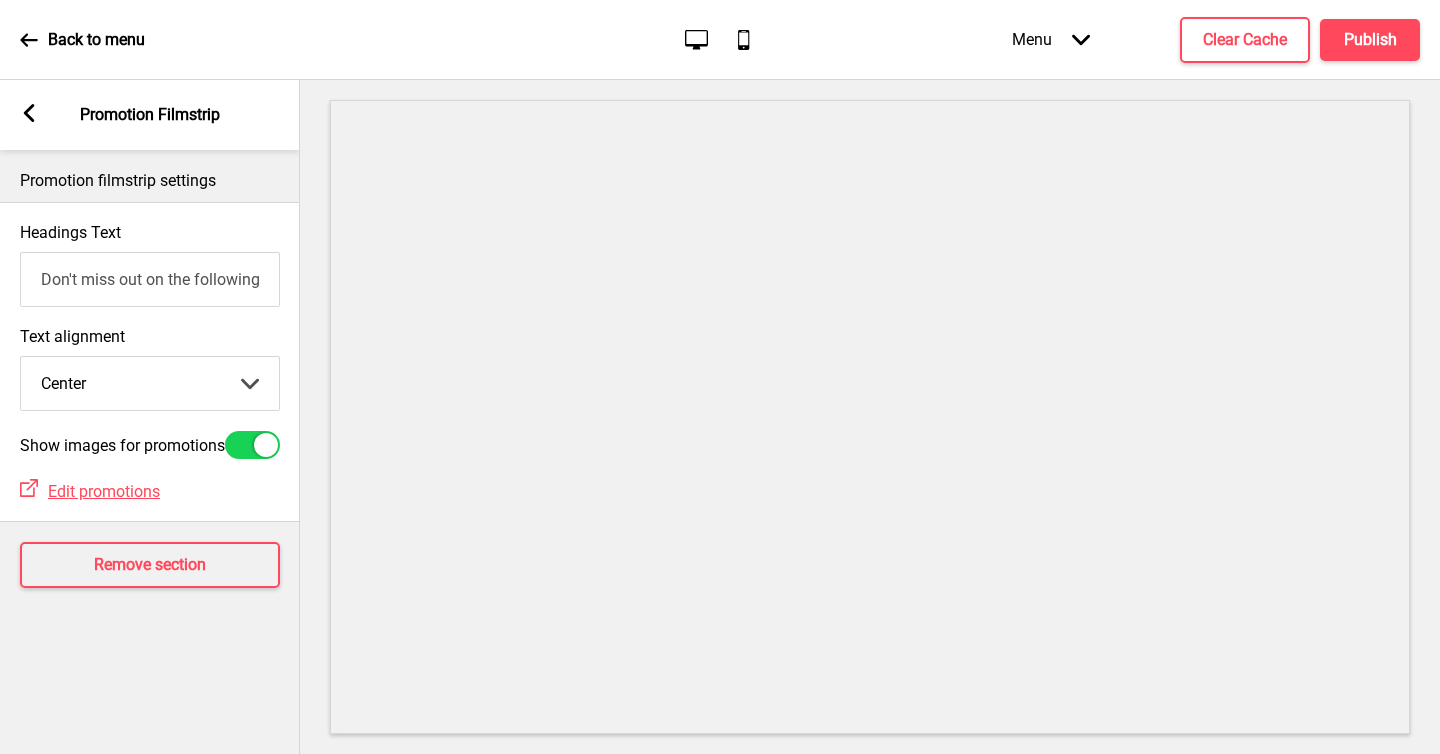 click on "Arrow left Promotion Filmstrip" at bounding box center [150, 115] 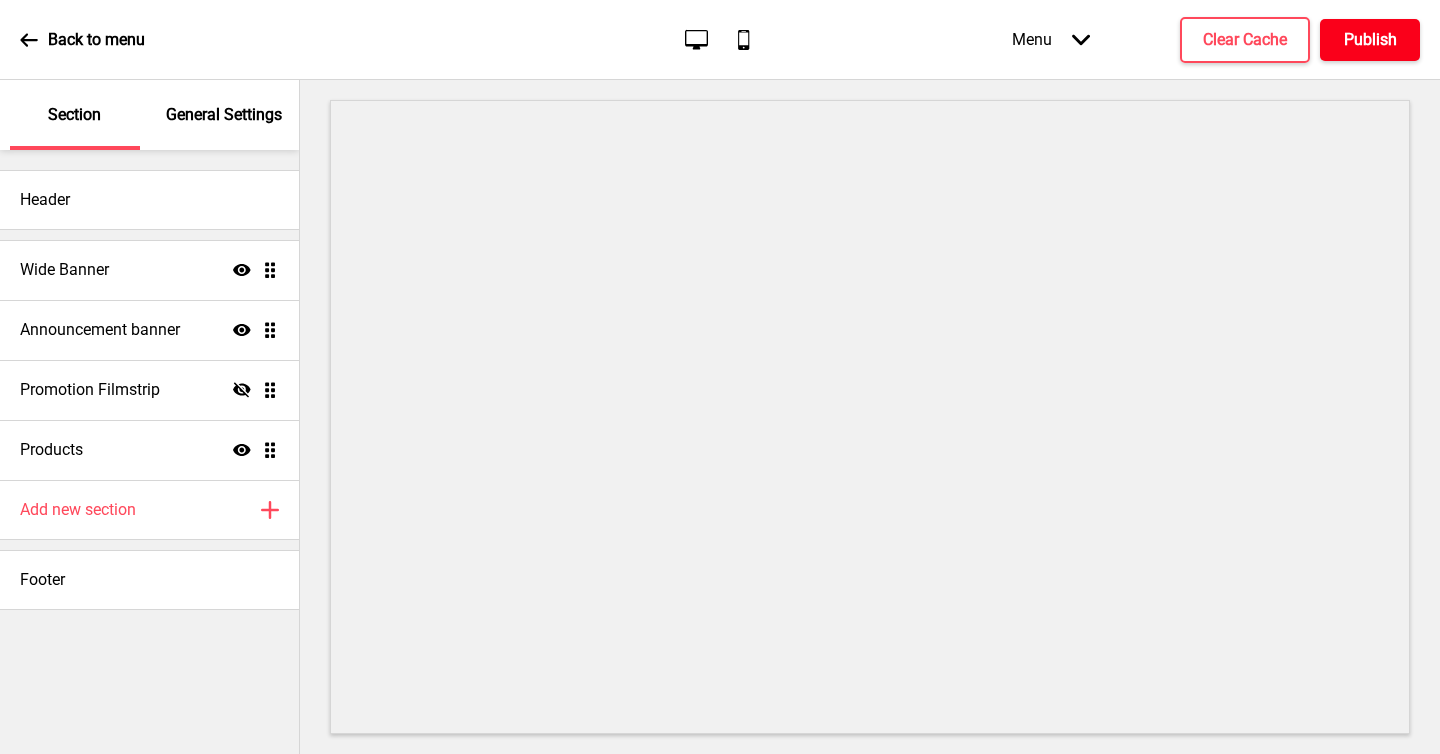 click on "Publish" at bounding box center [1370, 40] 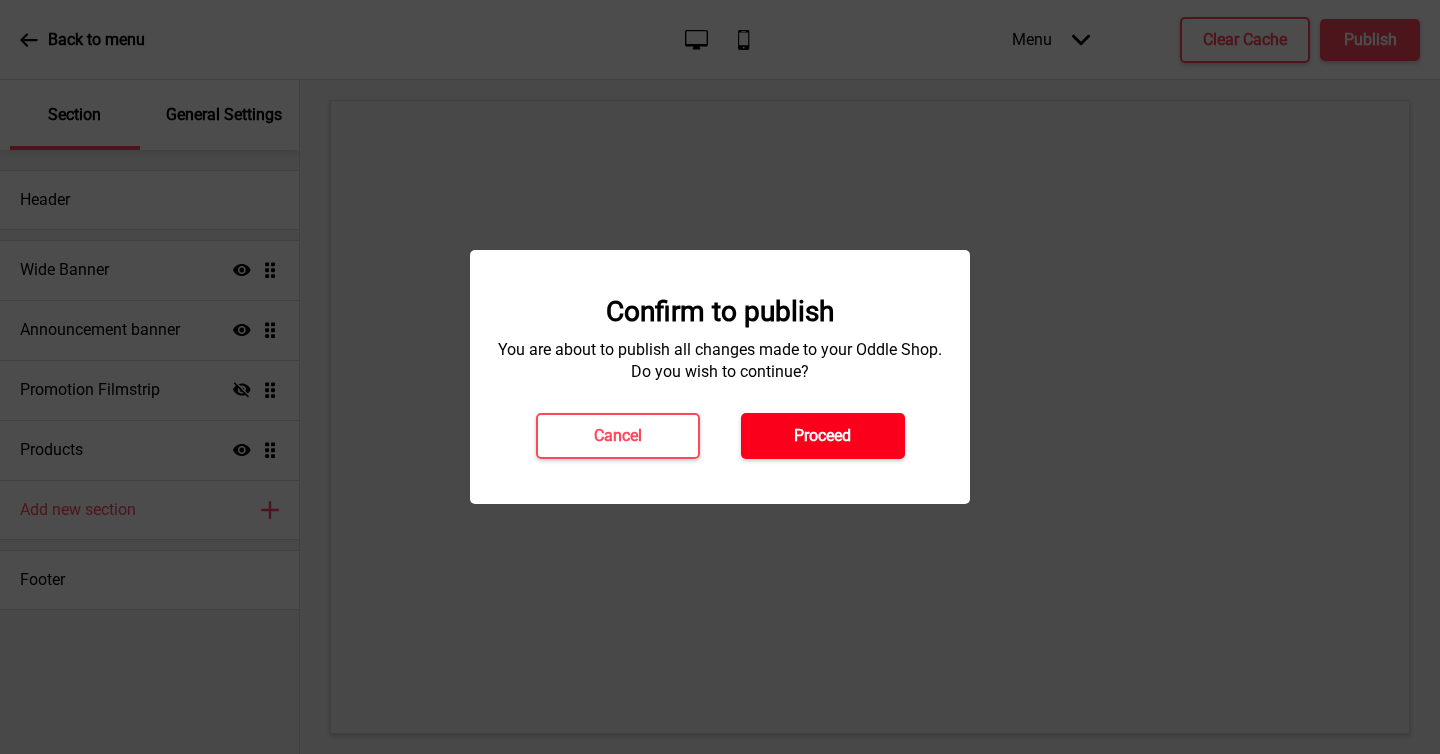 click on "Proceed" at bounding box center (822, 436) 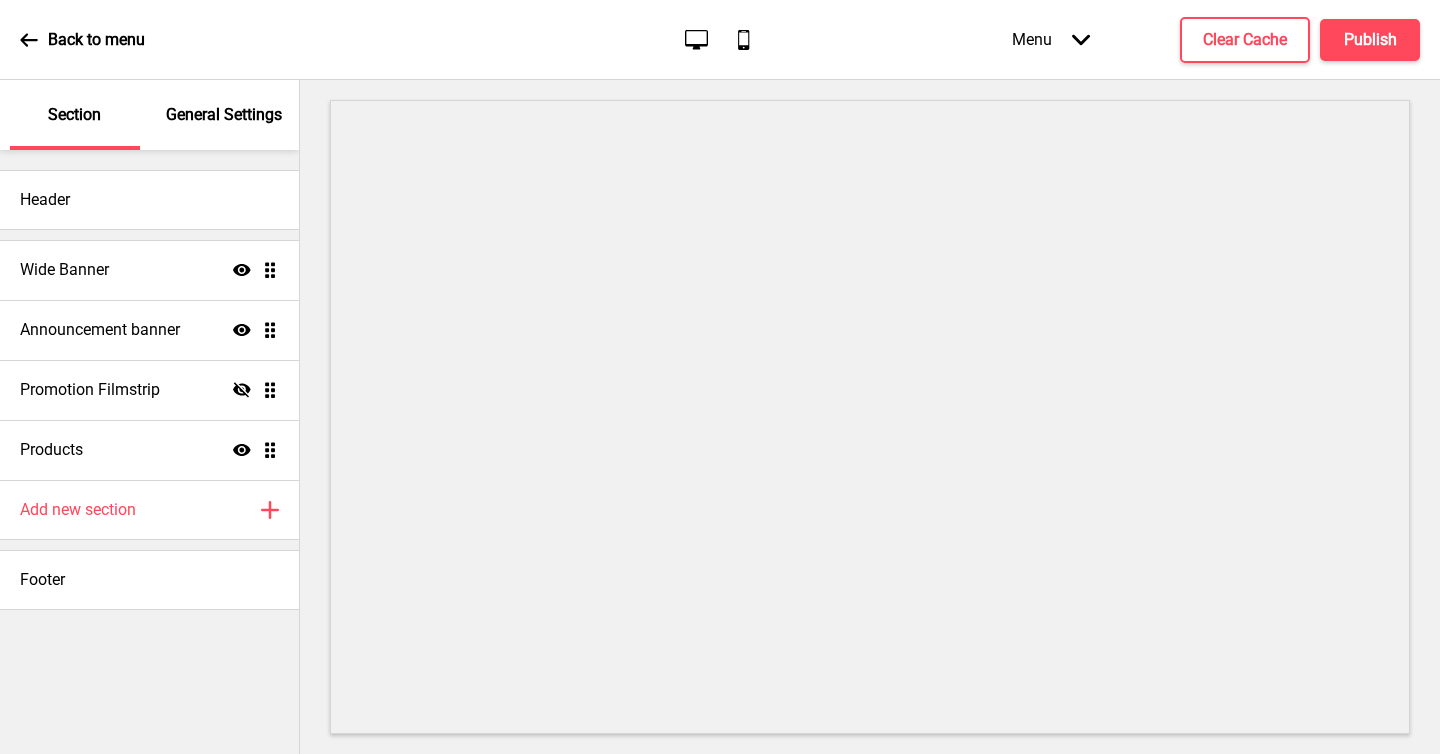 click at bounding box center (29, 40) 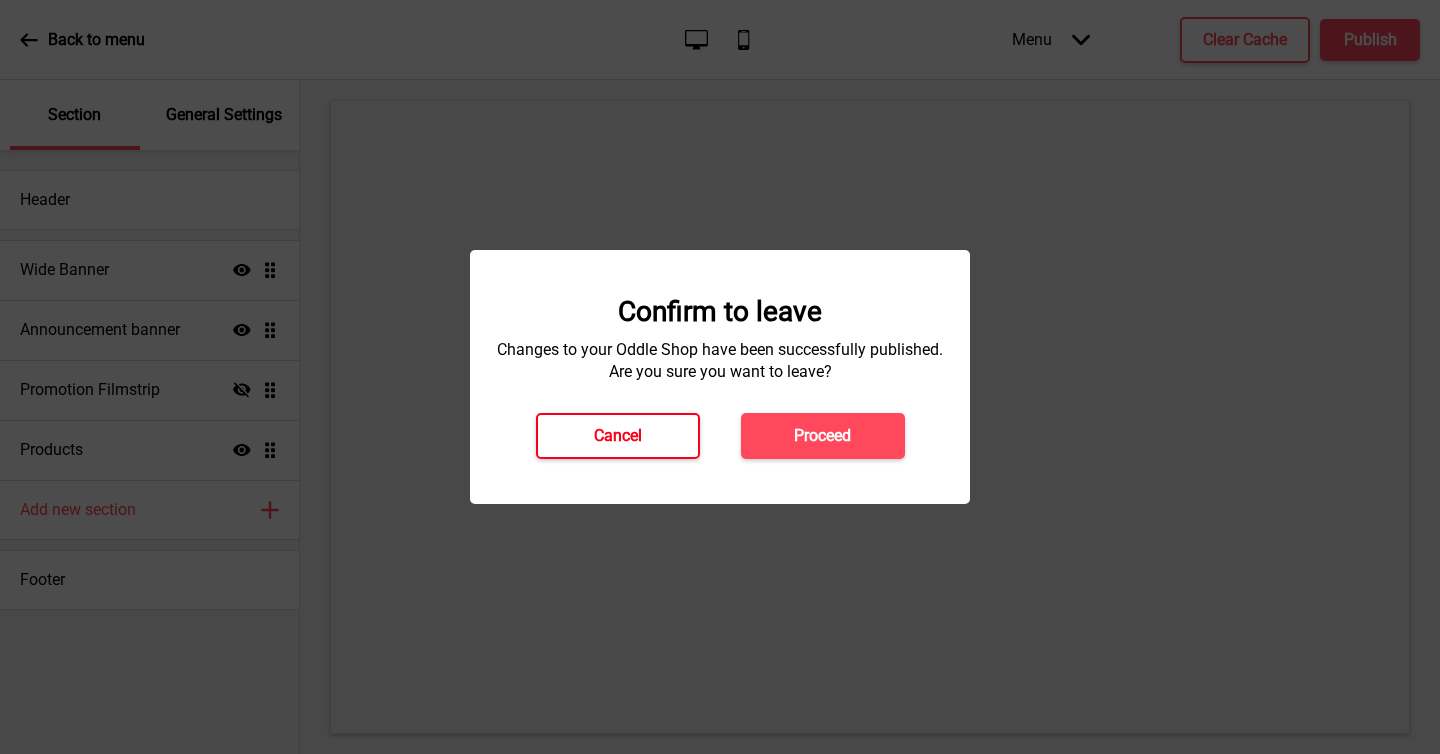 click on "Cancel" at bounding box center [618, 436] 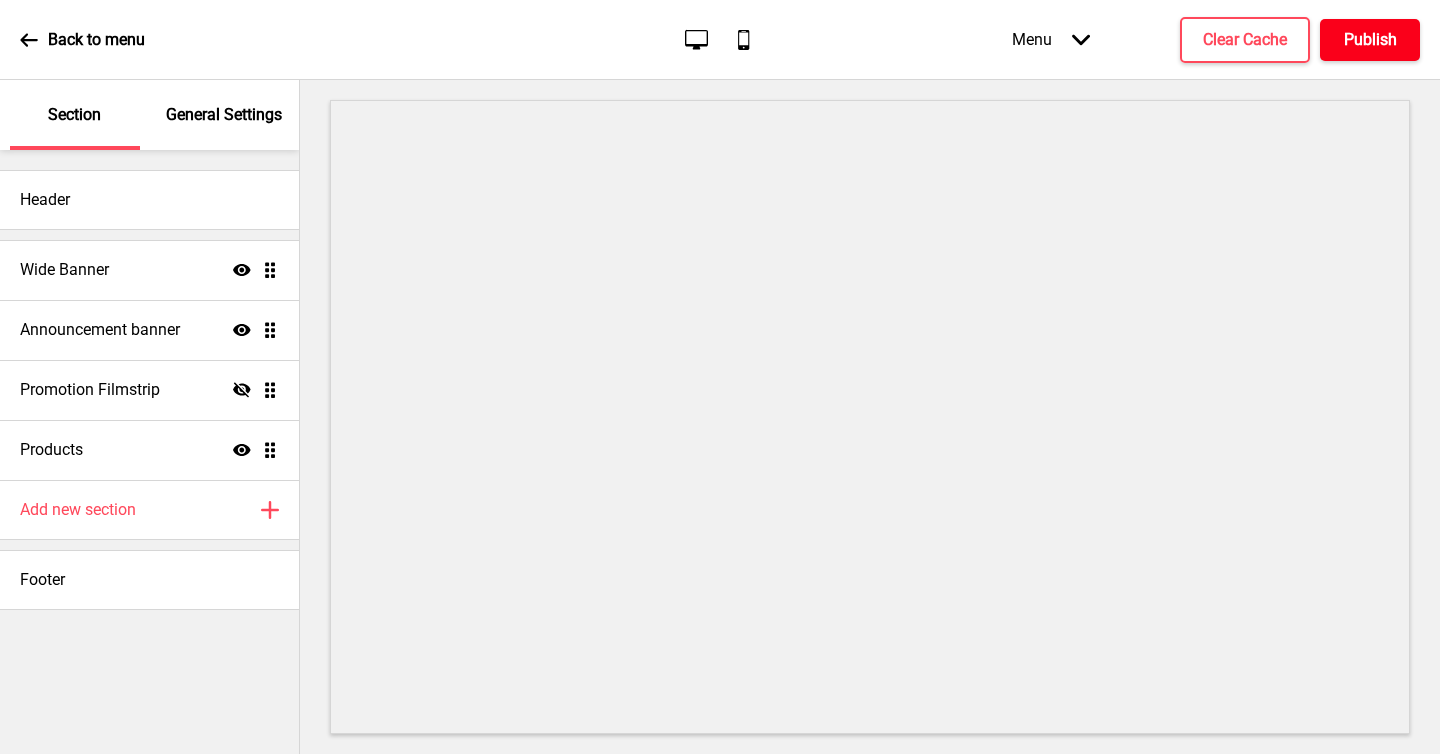 click on "Publish" at bounding box center [1370, 40] 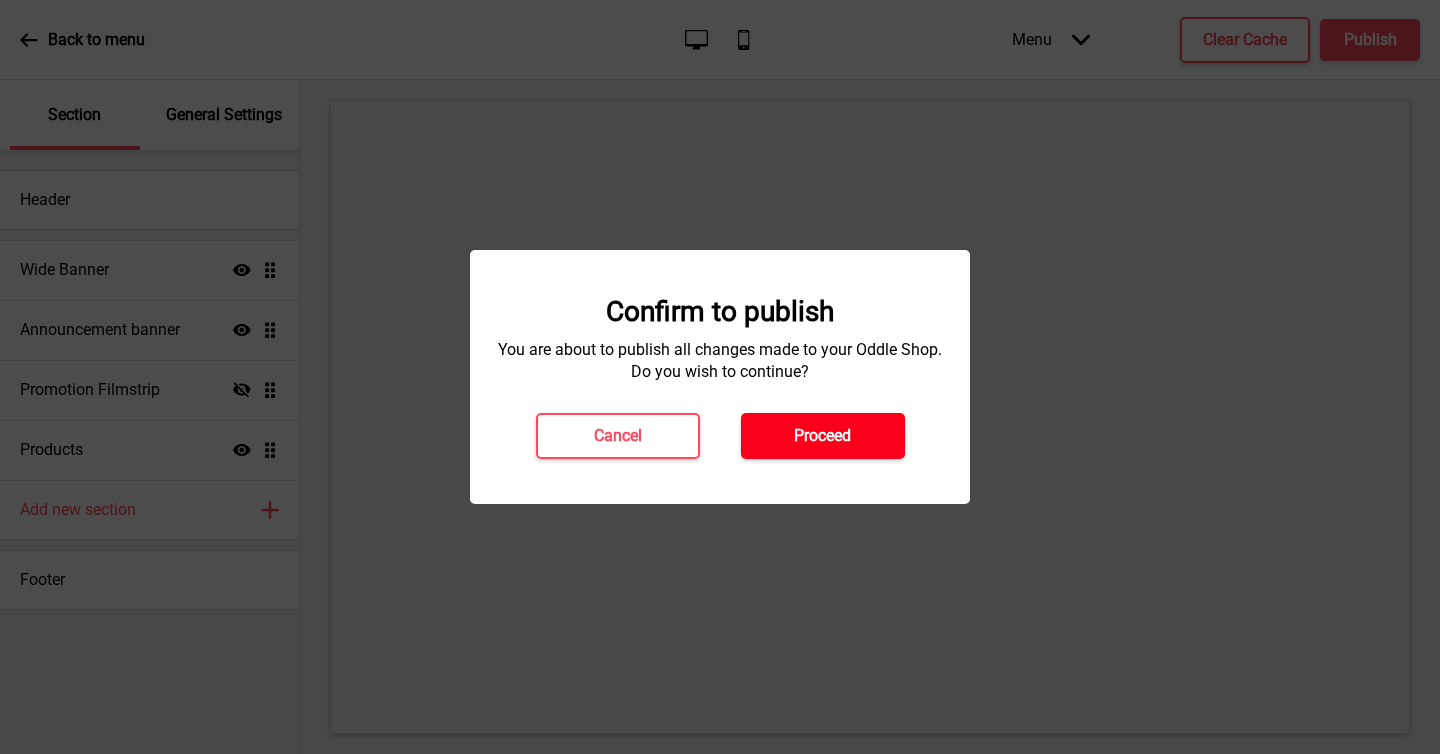 click on "Proceed" at bounding box center (823, 436) 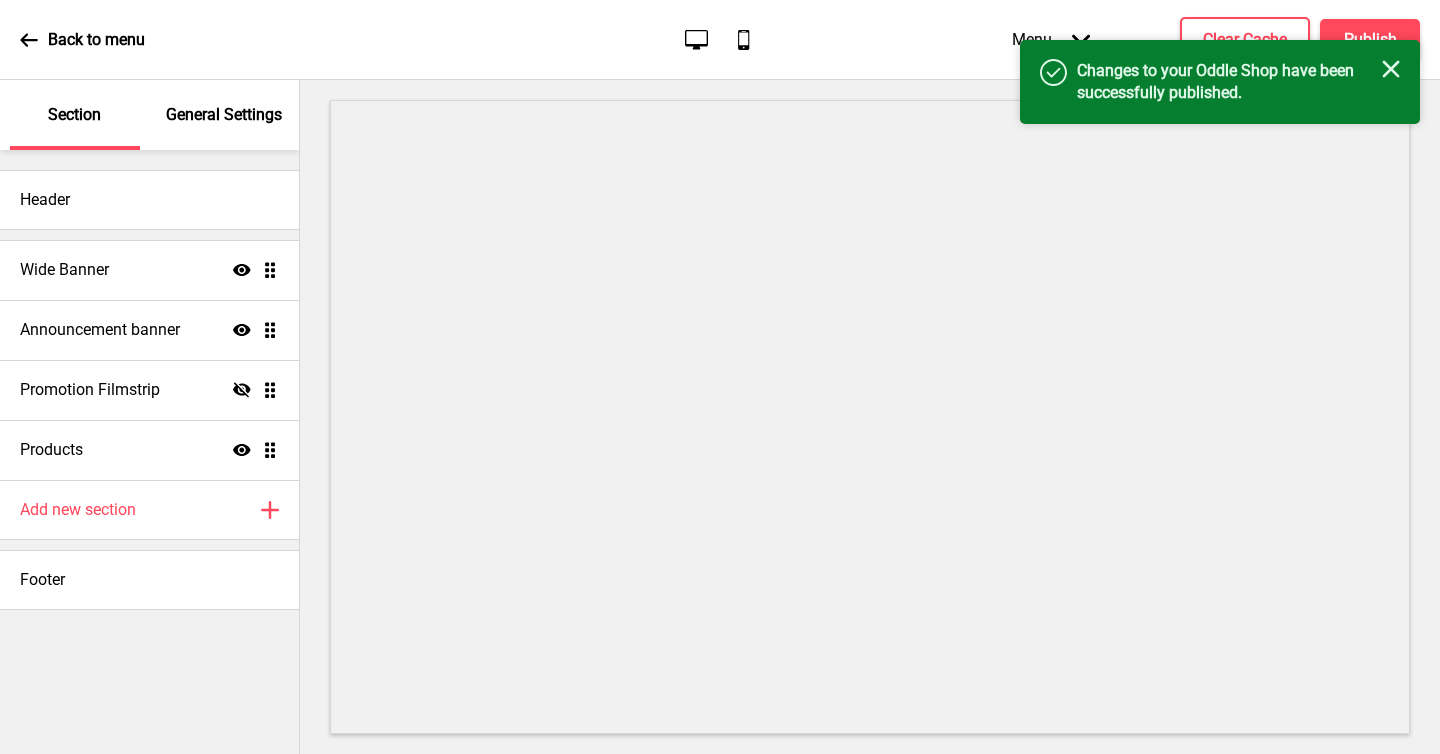 click on "Back to menu Desktop Mobile Menu Arrow down Product Page Store Information Checkout Thank you Terms & Conditions Privacy Policy Payment Invoice Menu Clear Cache Publish" at bounding box center (720, 40) 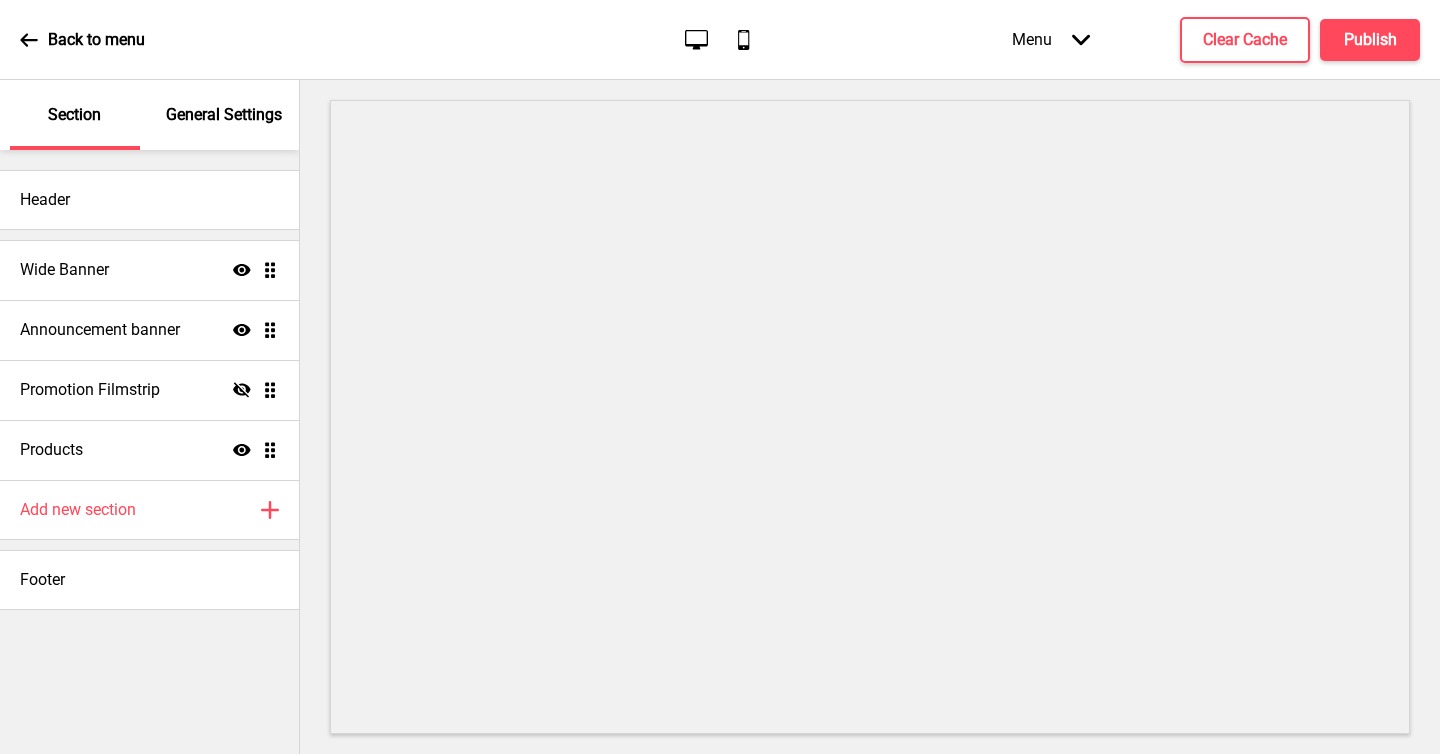click at bounding box center [29, 40] 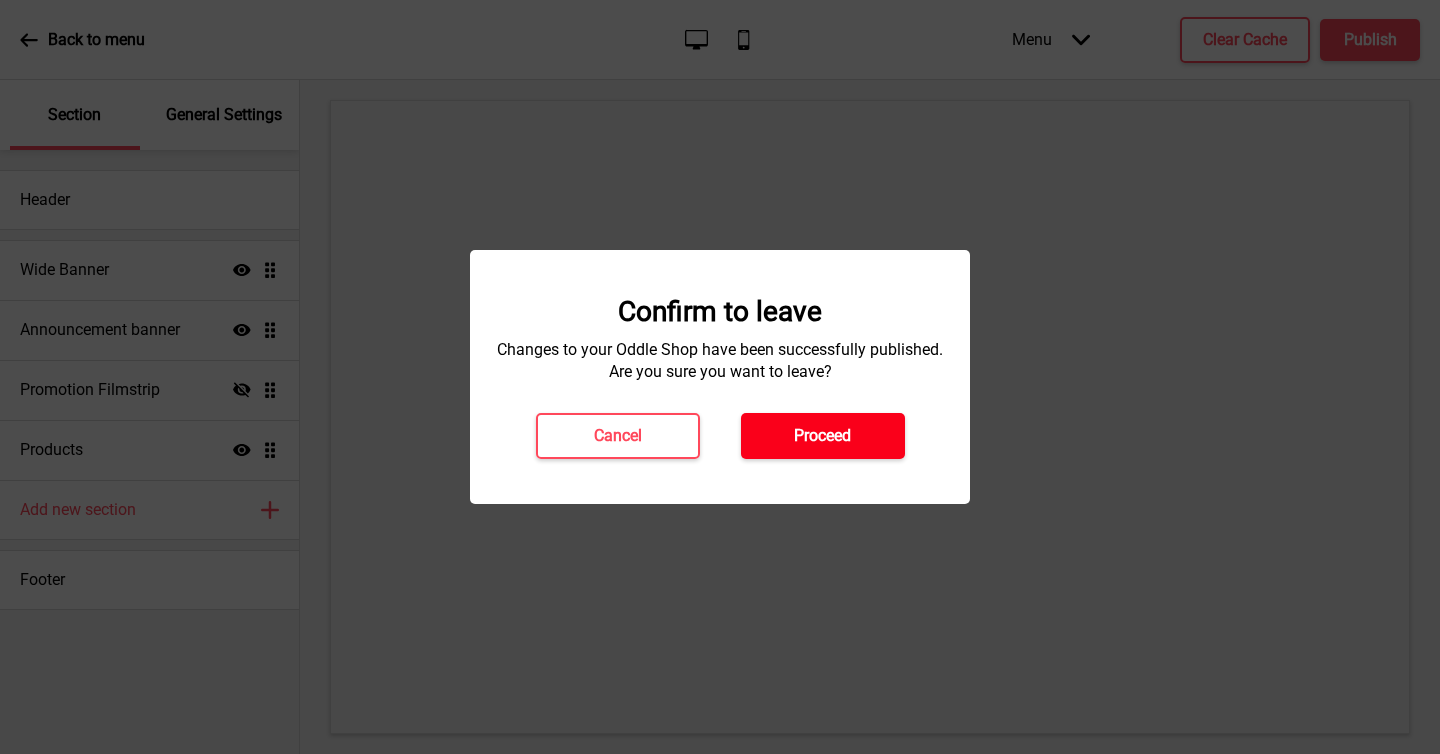 click on "Proceed" at bounding box center (823, 436) 